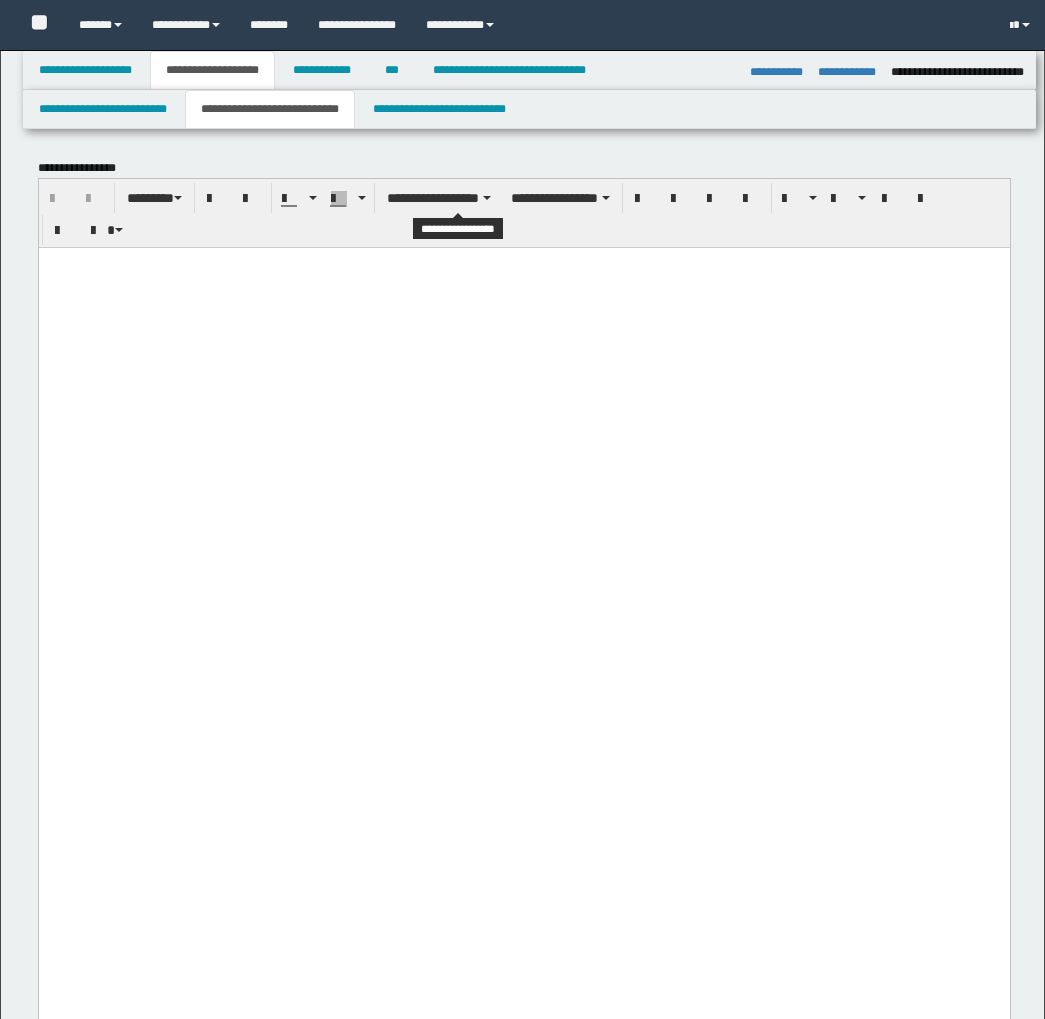 select on "*" 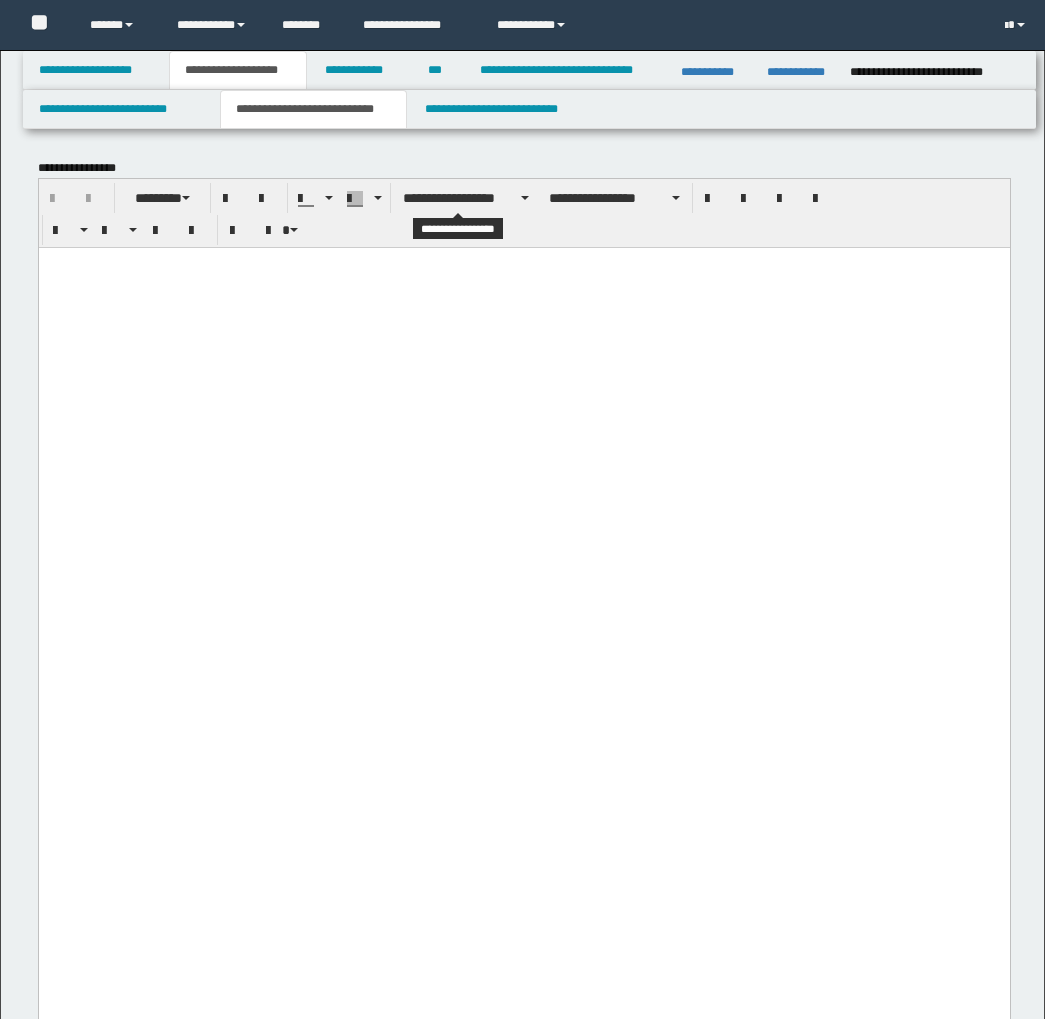 scroll, scrollTop: 0, scrollLeft: 0, axis: both 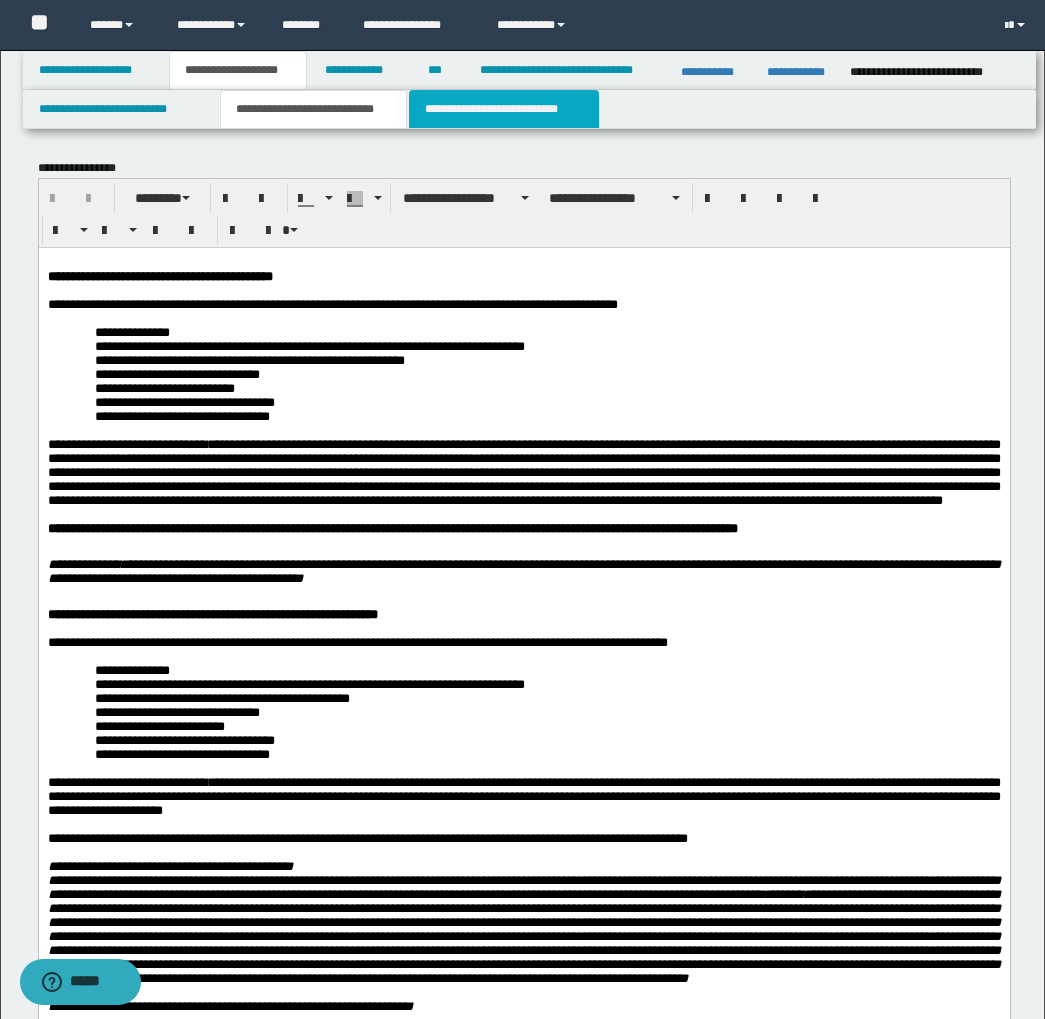 drag, startPoint x: 455, startPoint y: 110, endPoint x: 447, endPoint y: 155, distance: 45.705578 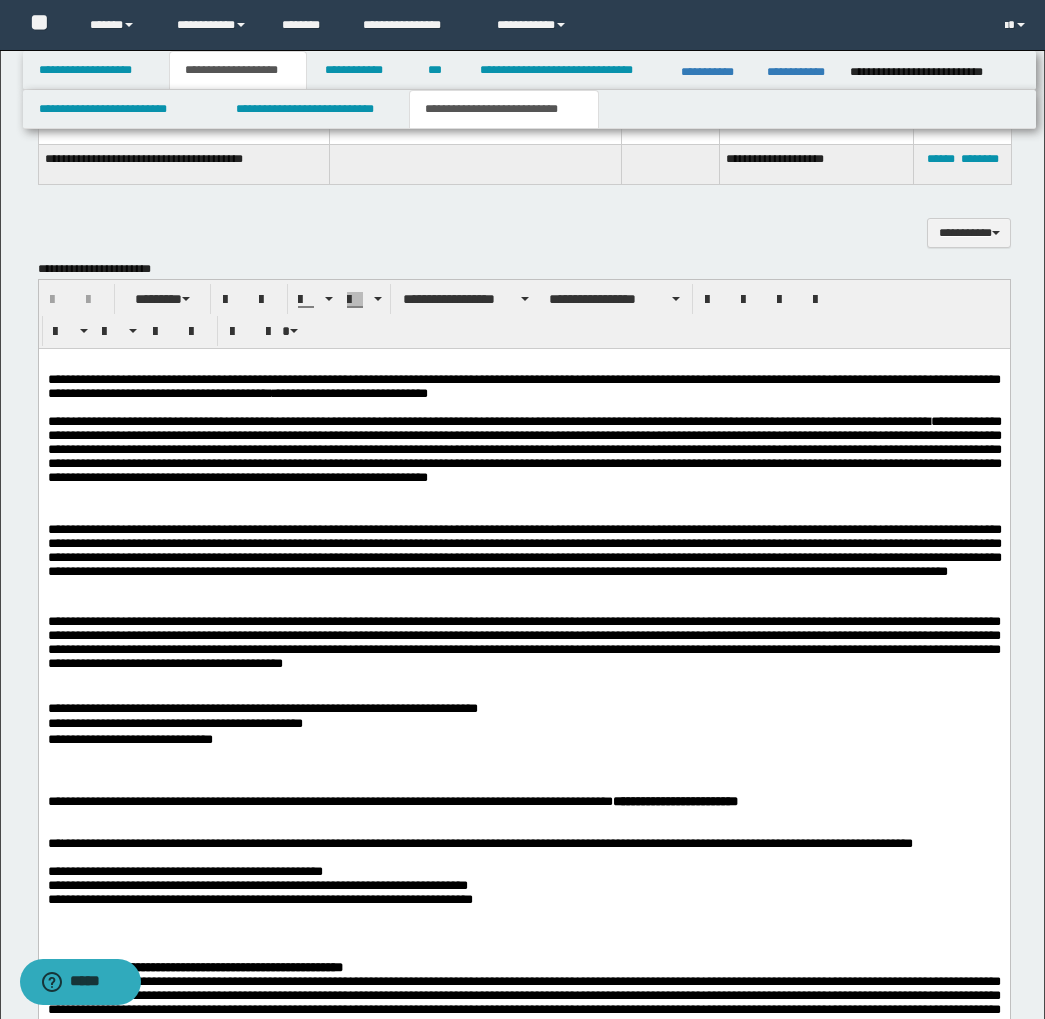 scroll, scrollTop: 1493, scrollLeft: 0, axis: vertical 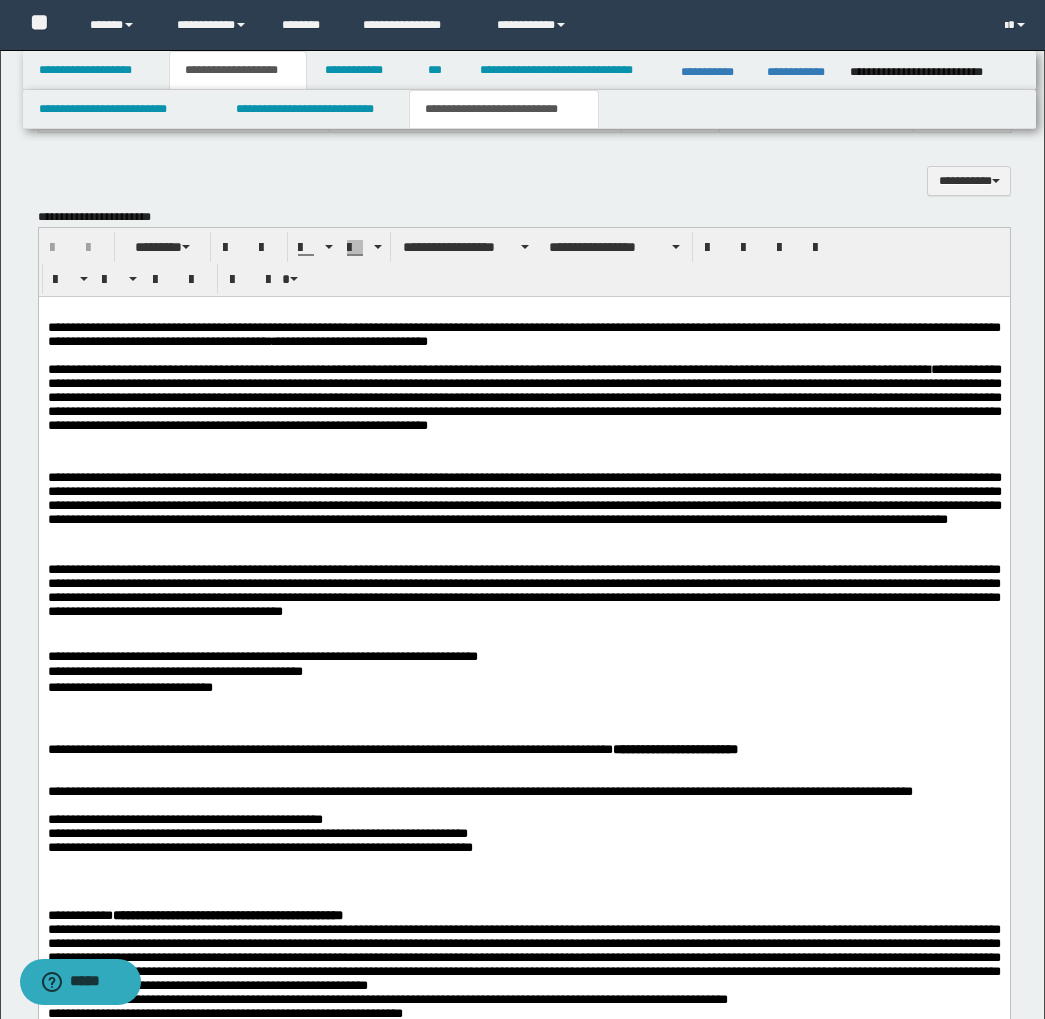 click on "**********" at bounding box center (524, 510) 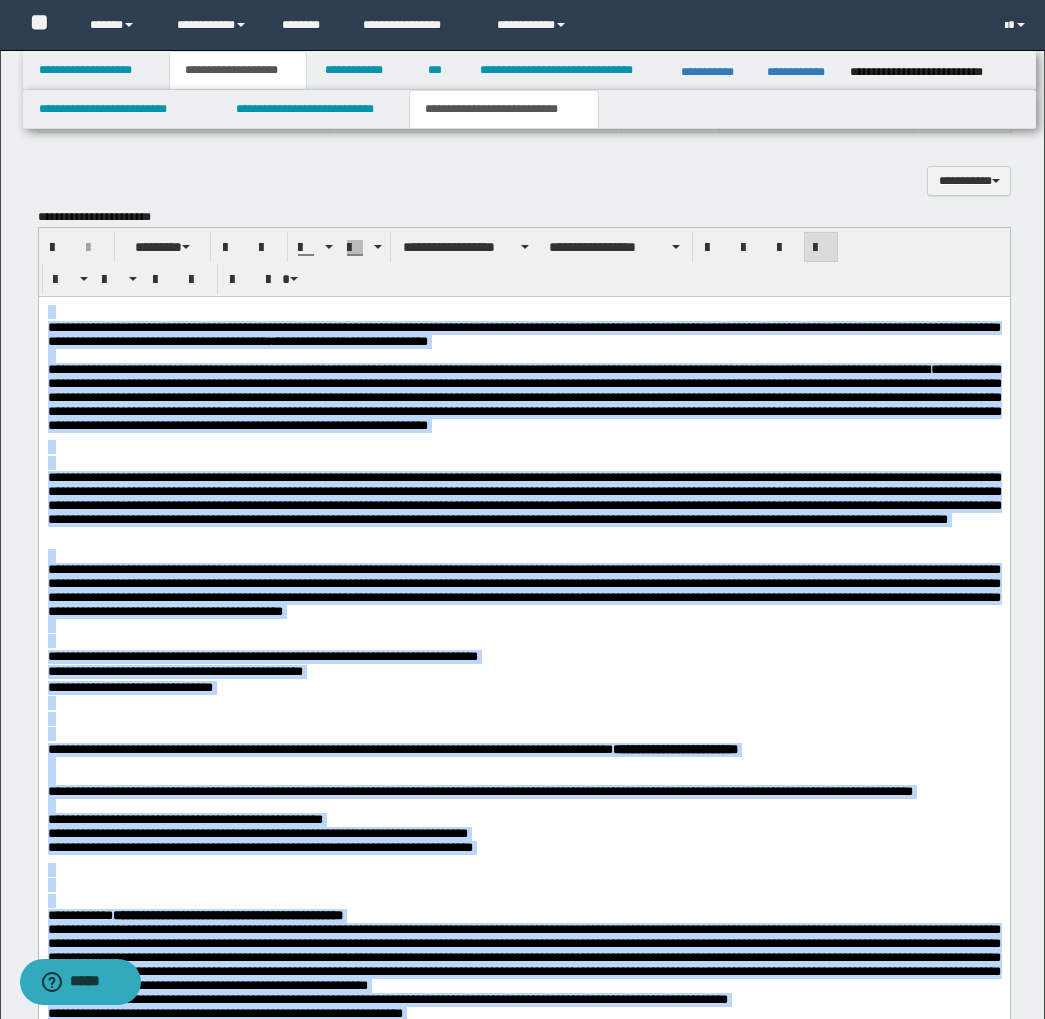 copy on "**********" 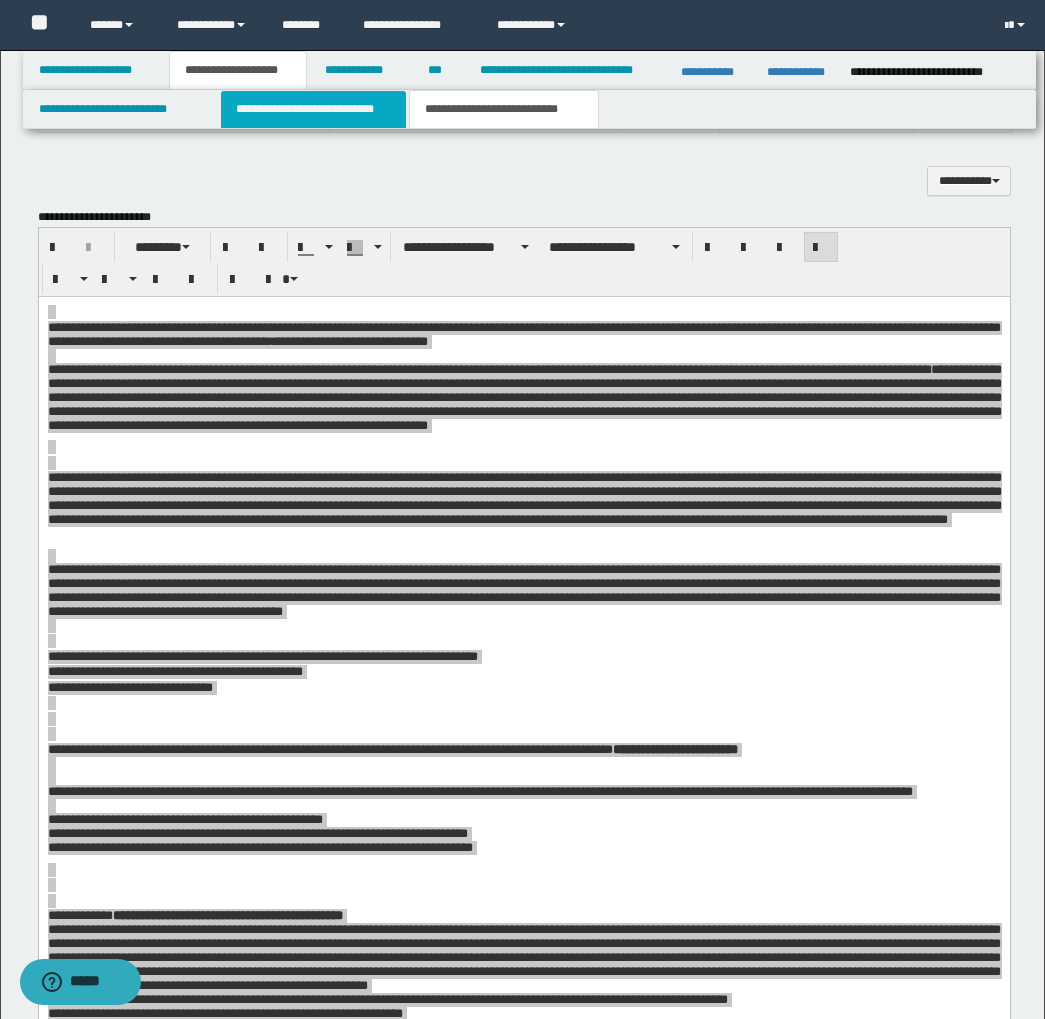 click on "**********" at bounding box center (314, 109) 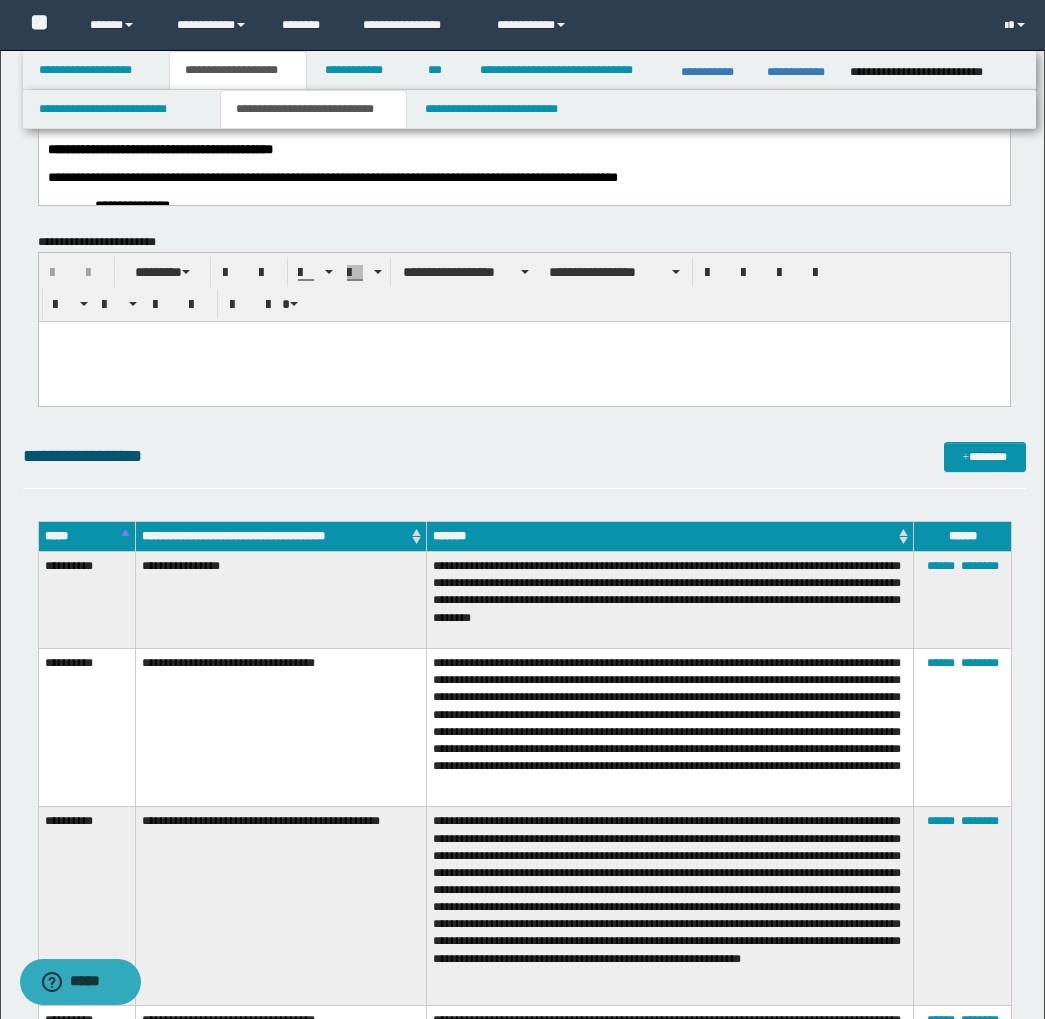 scroll, scrollTop: 0, scrollLeft: 0, axis: both 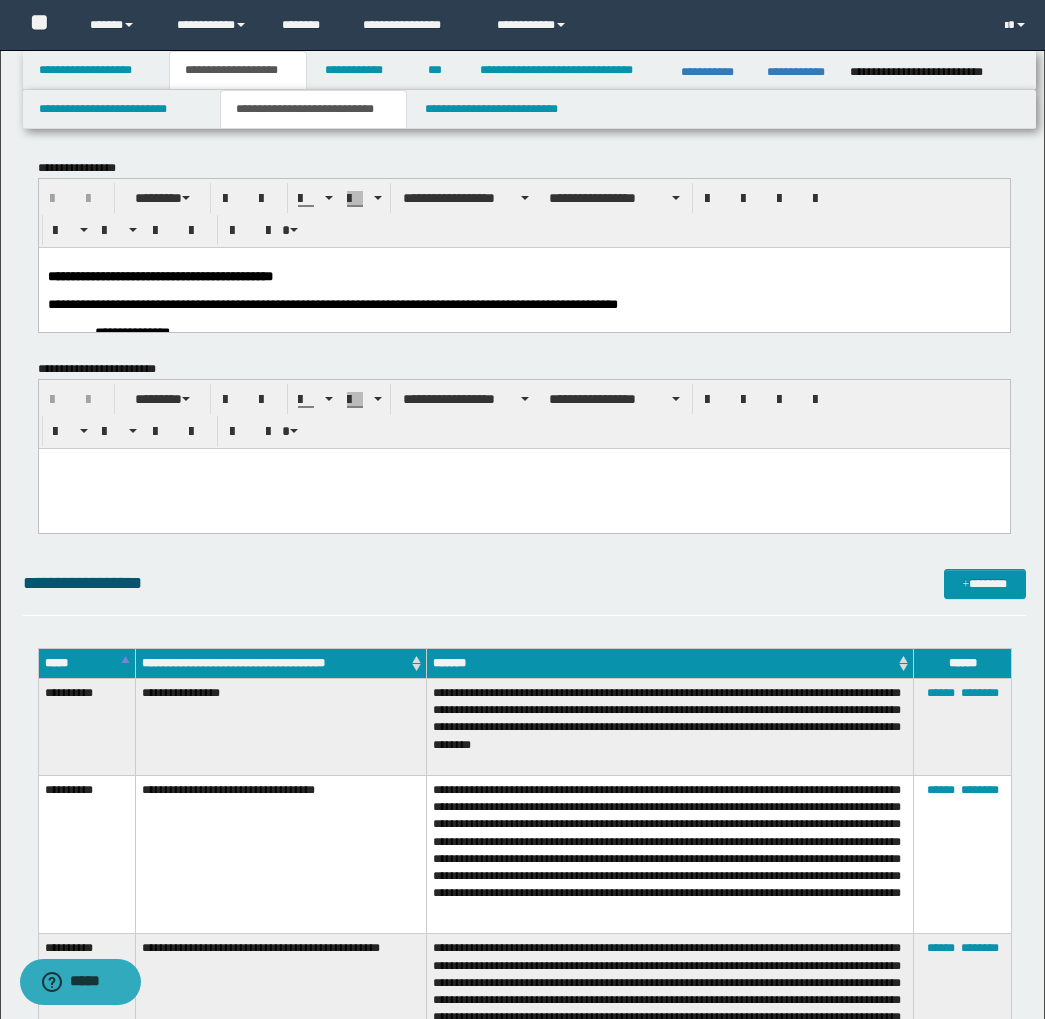 click on "**********" at bounding box center [523, 276] 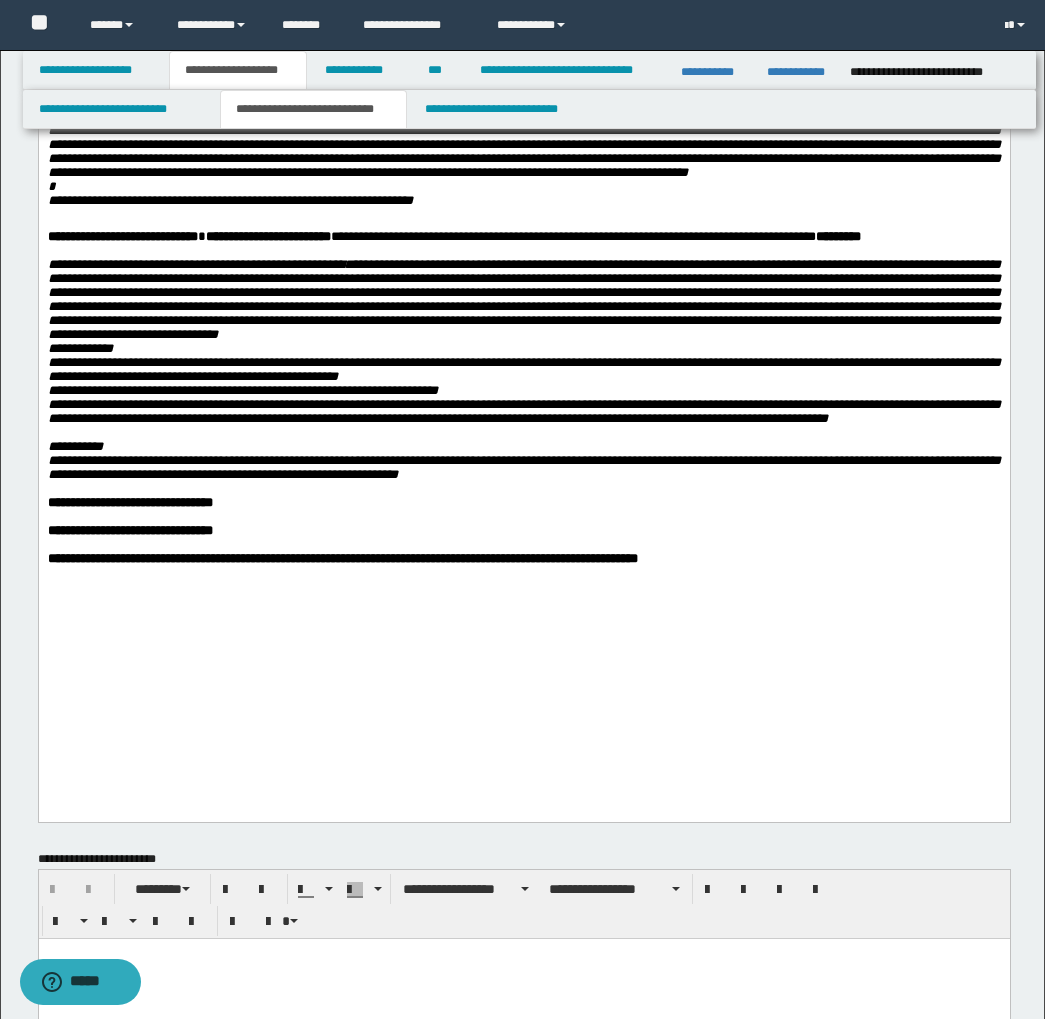 scroll, scrollTop: 807, scrollLeft: 0, axis: vertical 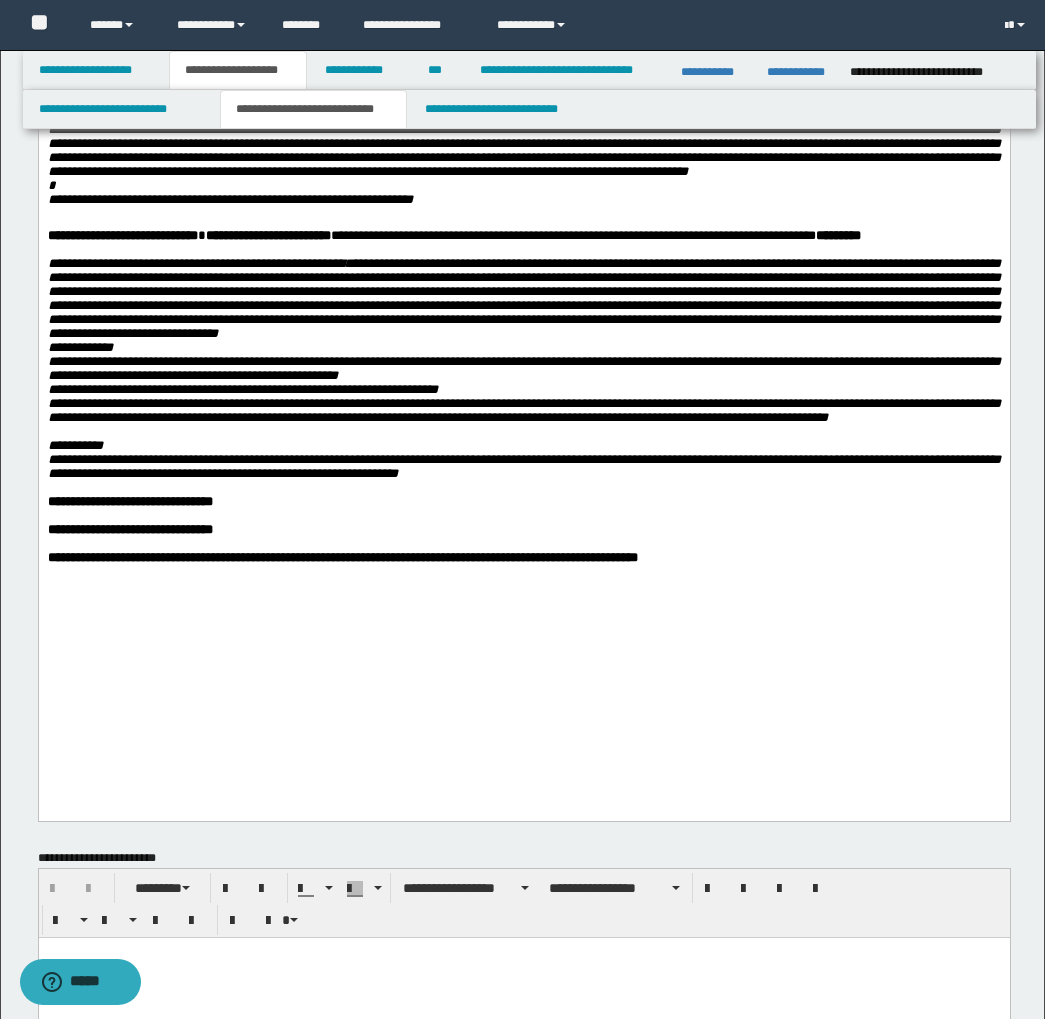 click on "**********" at bounding box center (523, 298) 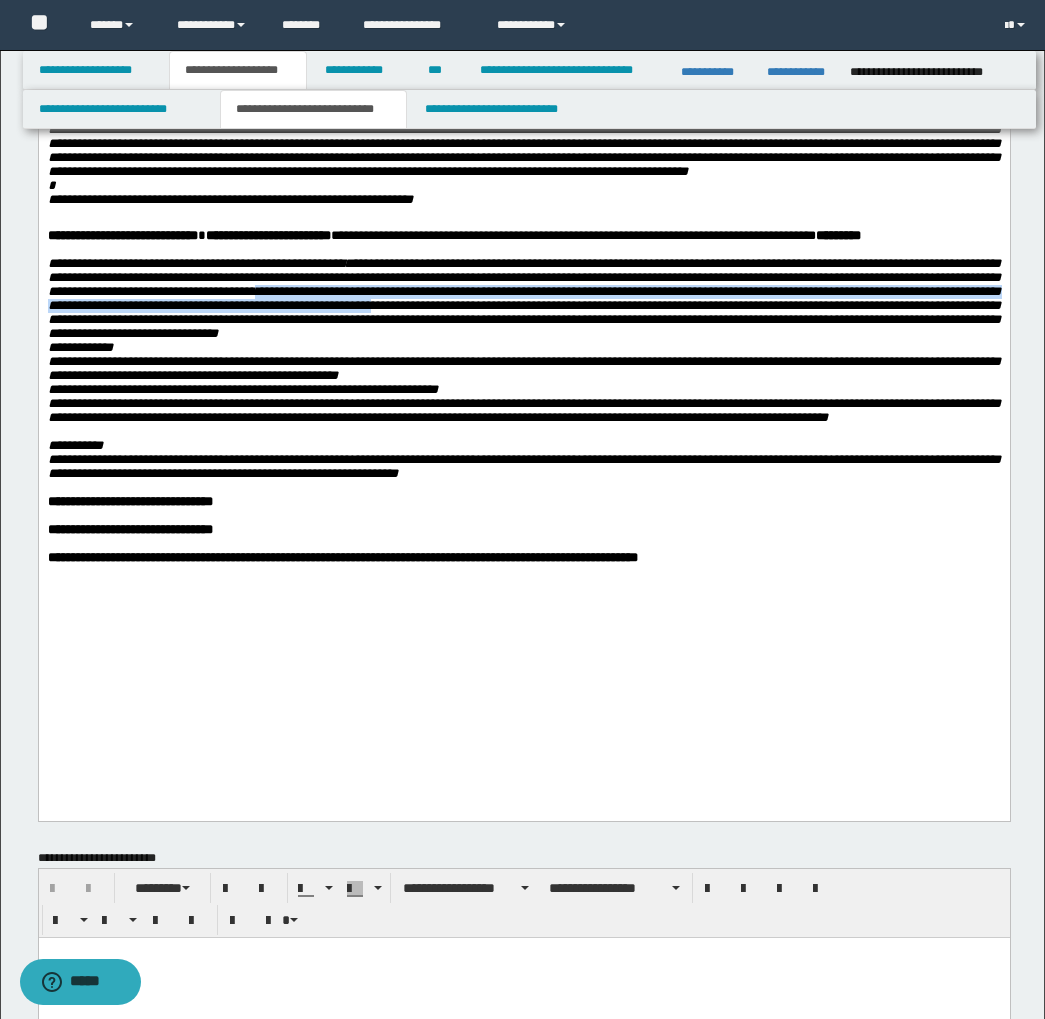 drag, startPoint x: 468, startPoint y: 411, endPoint x: 658, endPoint y: 428, distance: 190.759 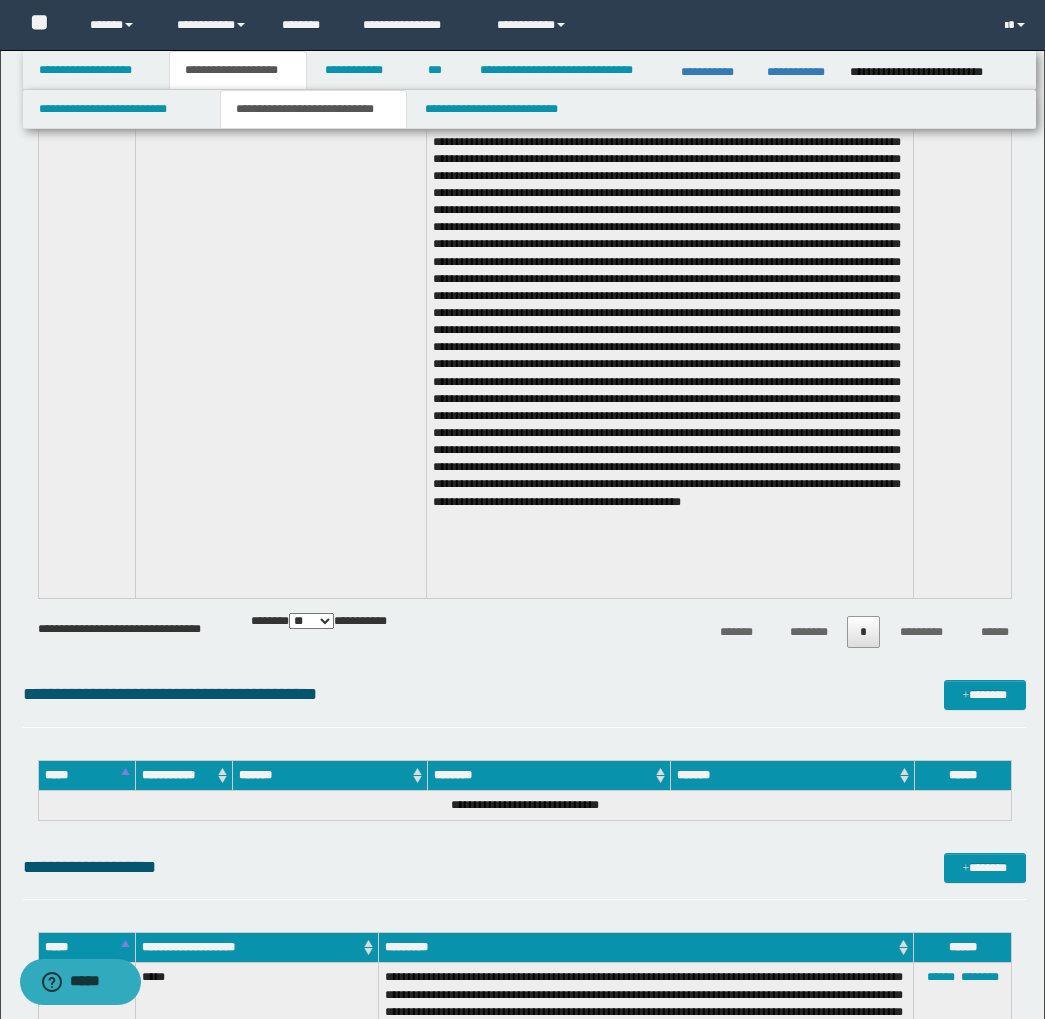 scroll, scrollTop: 8126, scrollLeft: 0, axis: vertical 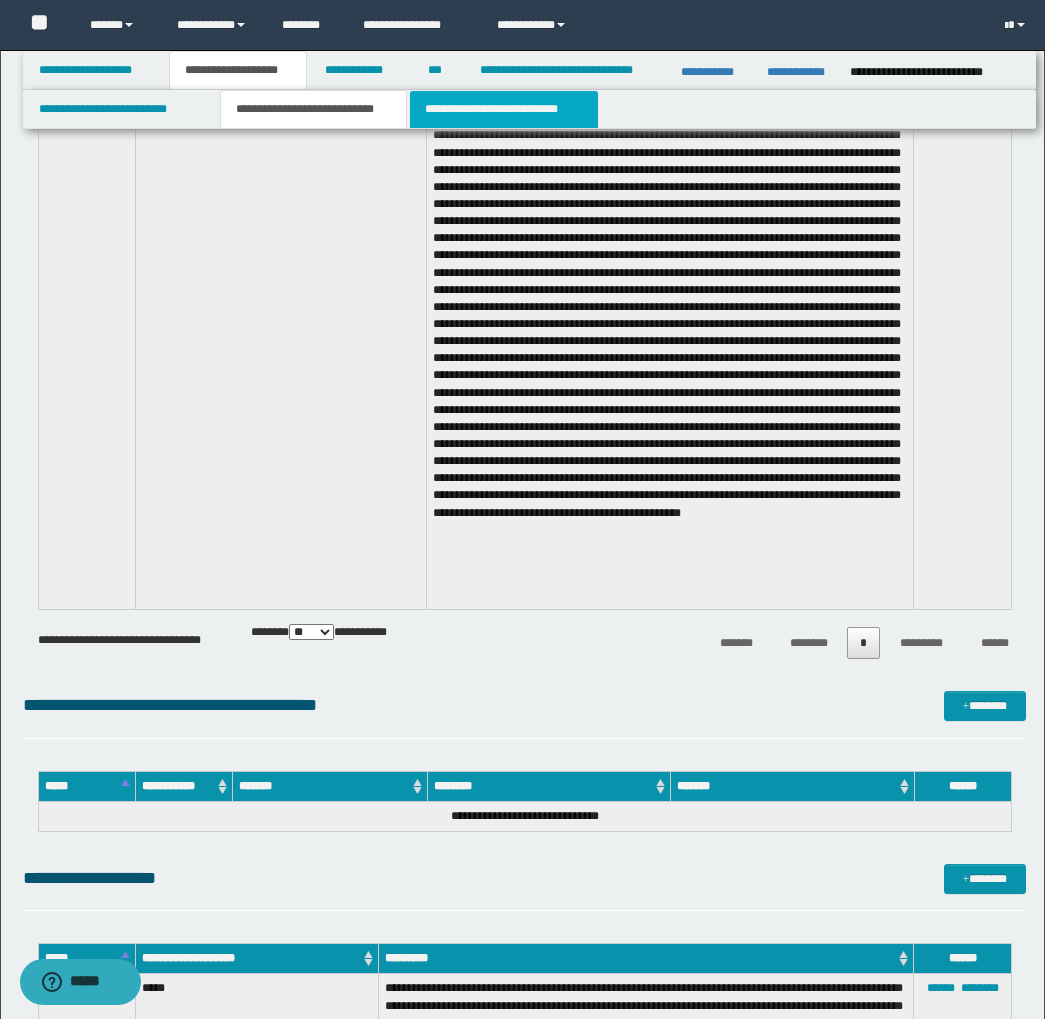 click on "**********" at bounding box center [504, 109] 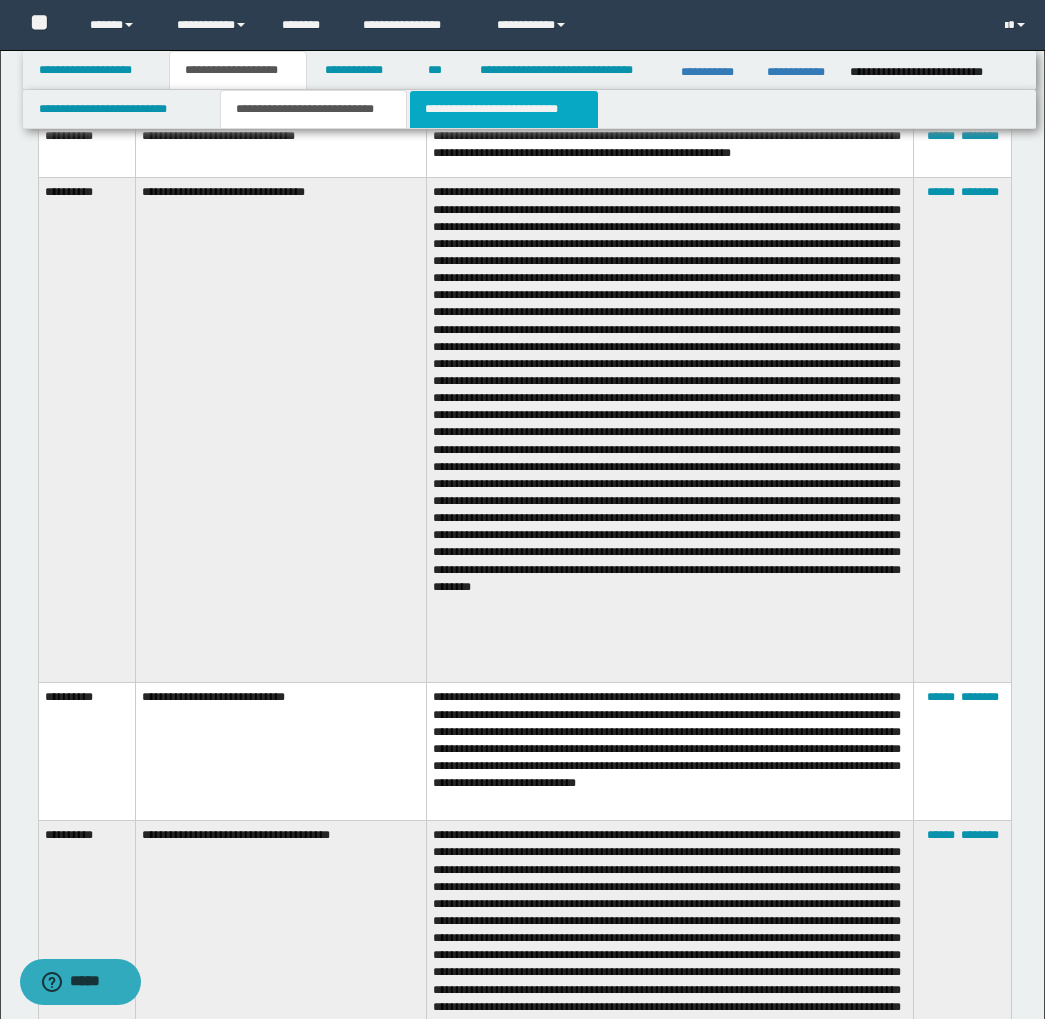 click on "**********" at bounding box center [504, 109] 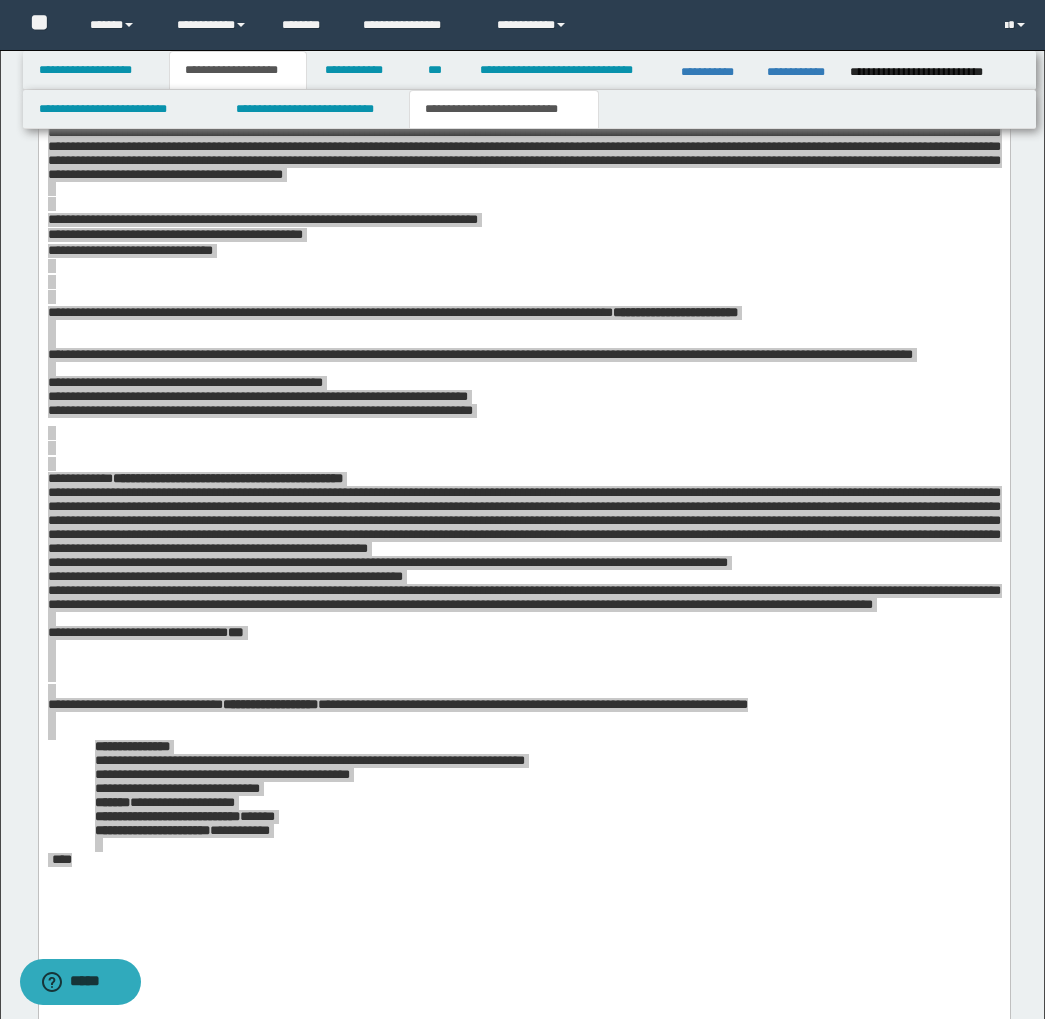 scroll, scrollTop: 1921, scrollLeft: 0, axis: vertical 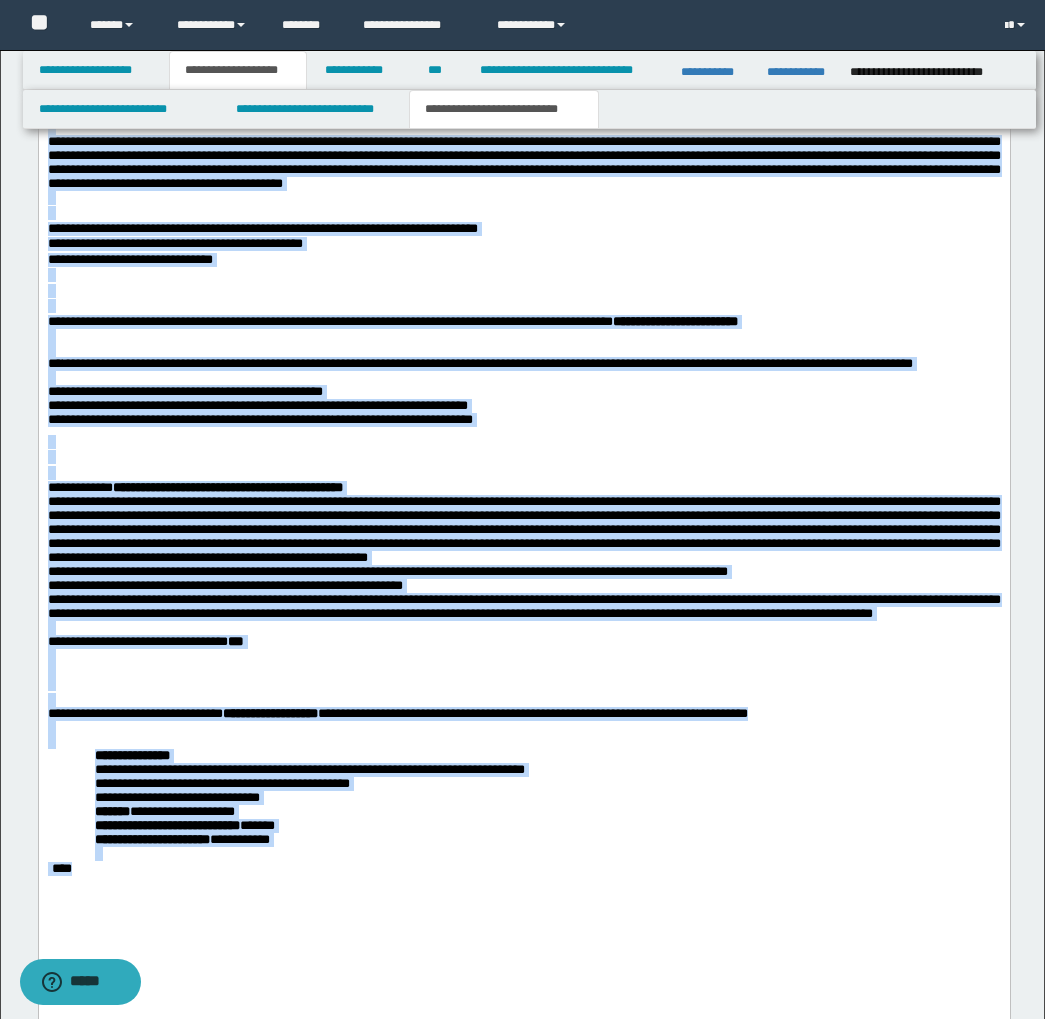 paste 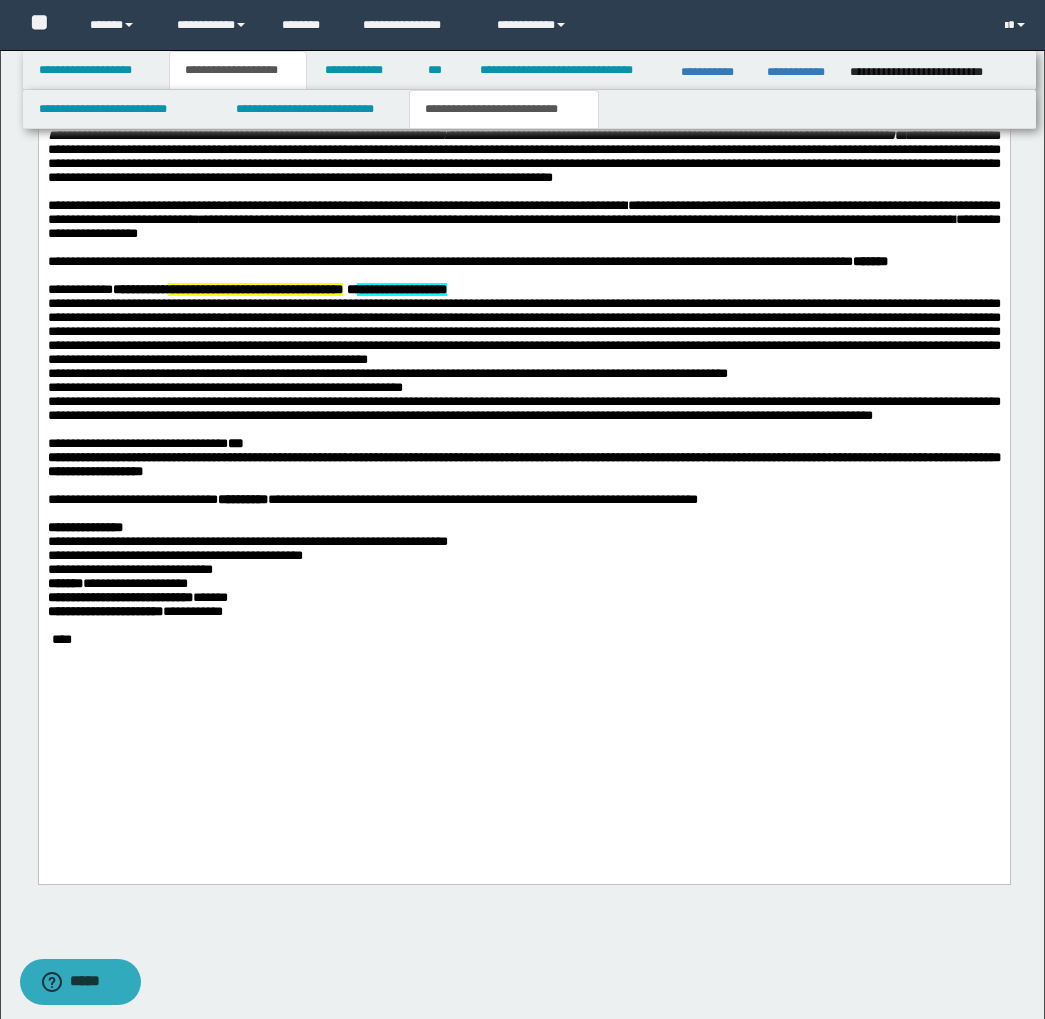 type 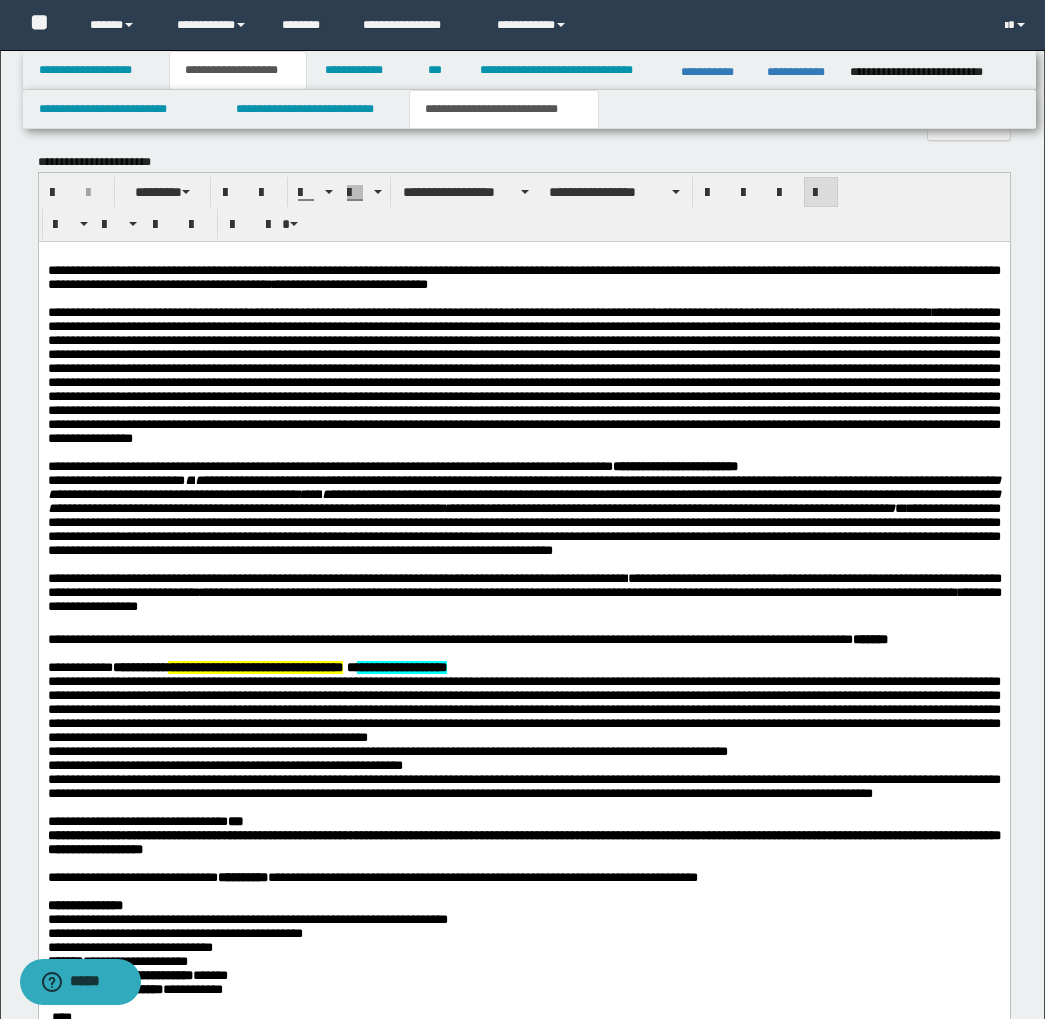 scroll, scrollTop: 1544, scrollLeft: 0, axis: vertical 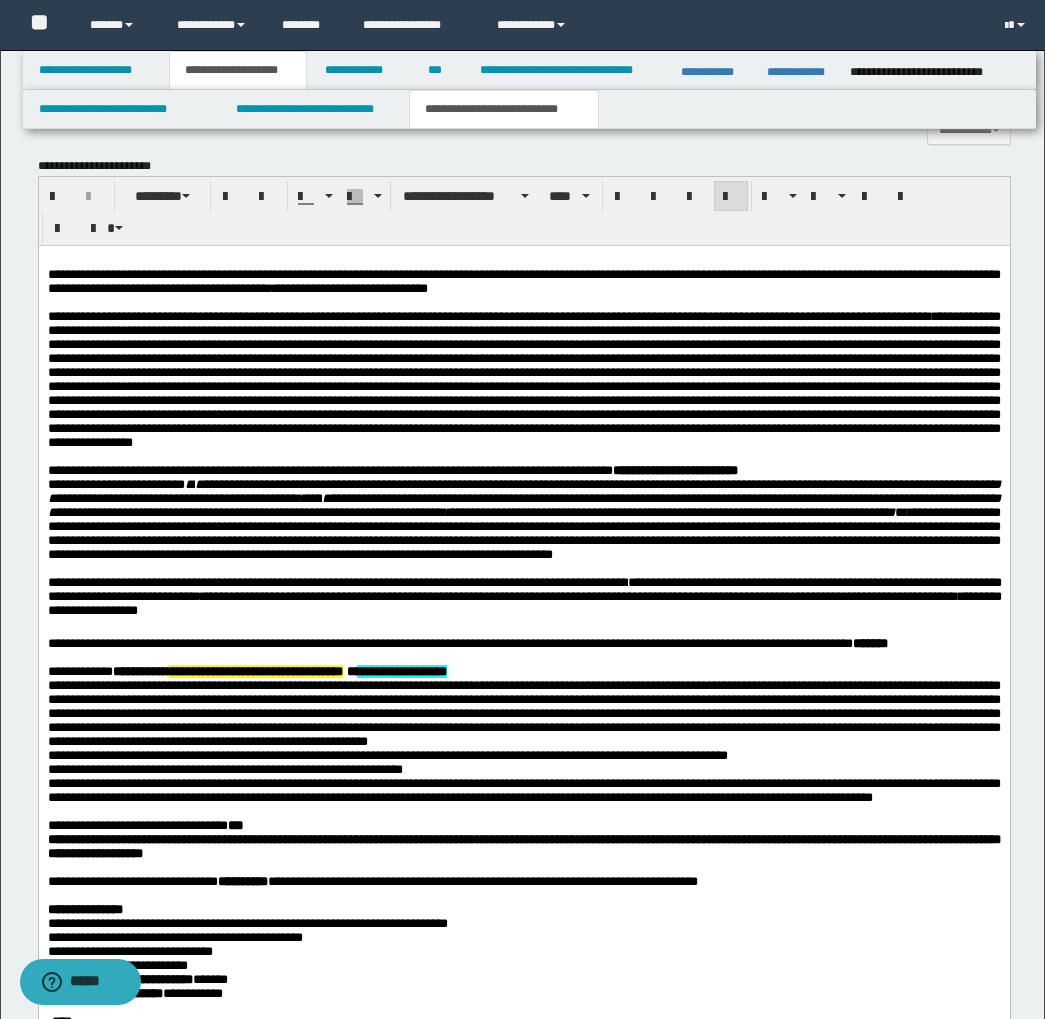 click on "**********" at bounding box center [523, 666] 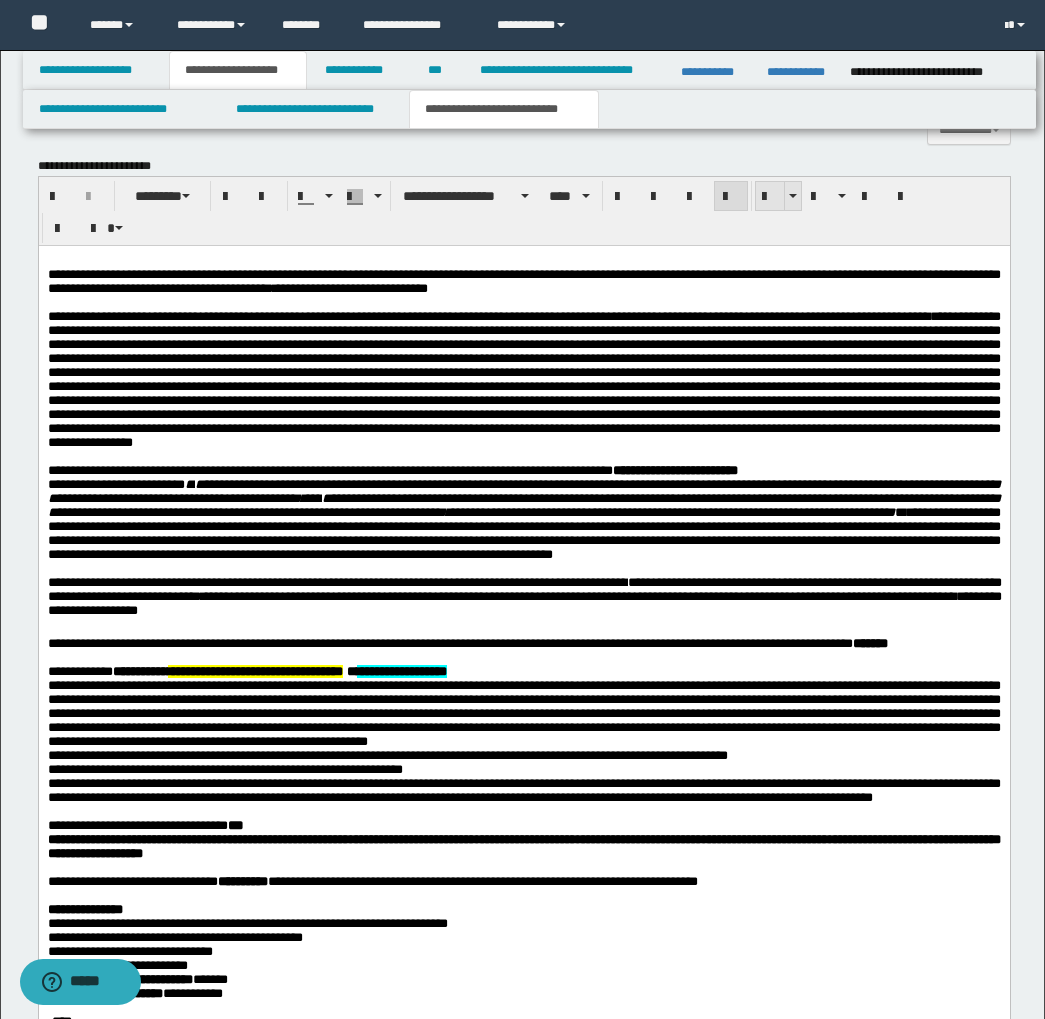 click at bounding box center (770, 197) 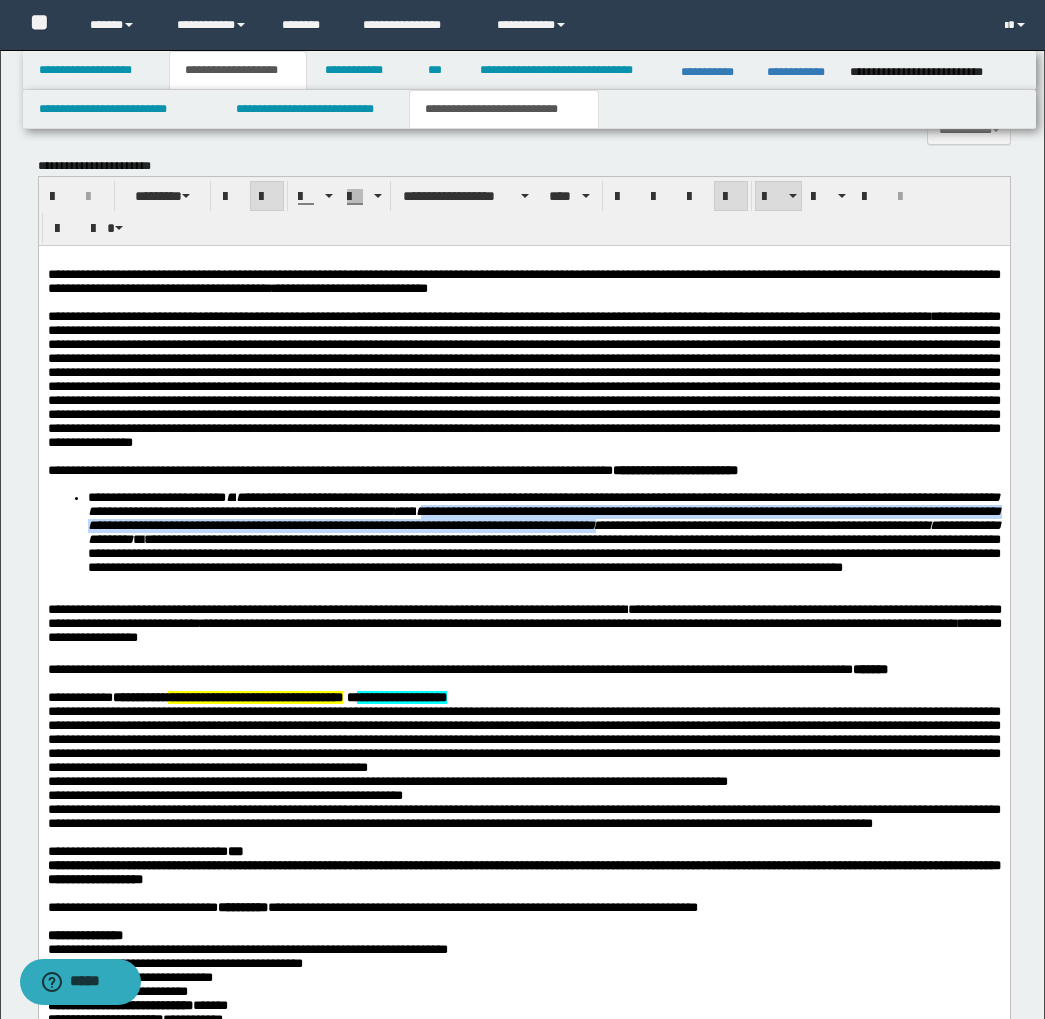 drag, startPoint x: 512, startPoint y: 552, endPoint x: 803, endPoint y: 571, distance: 291.61963 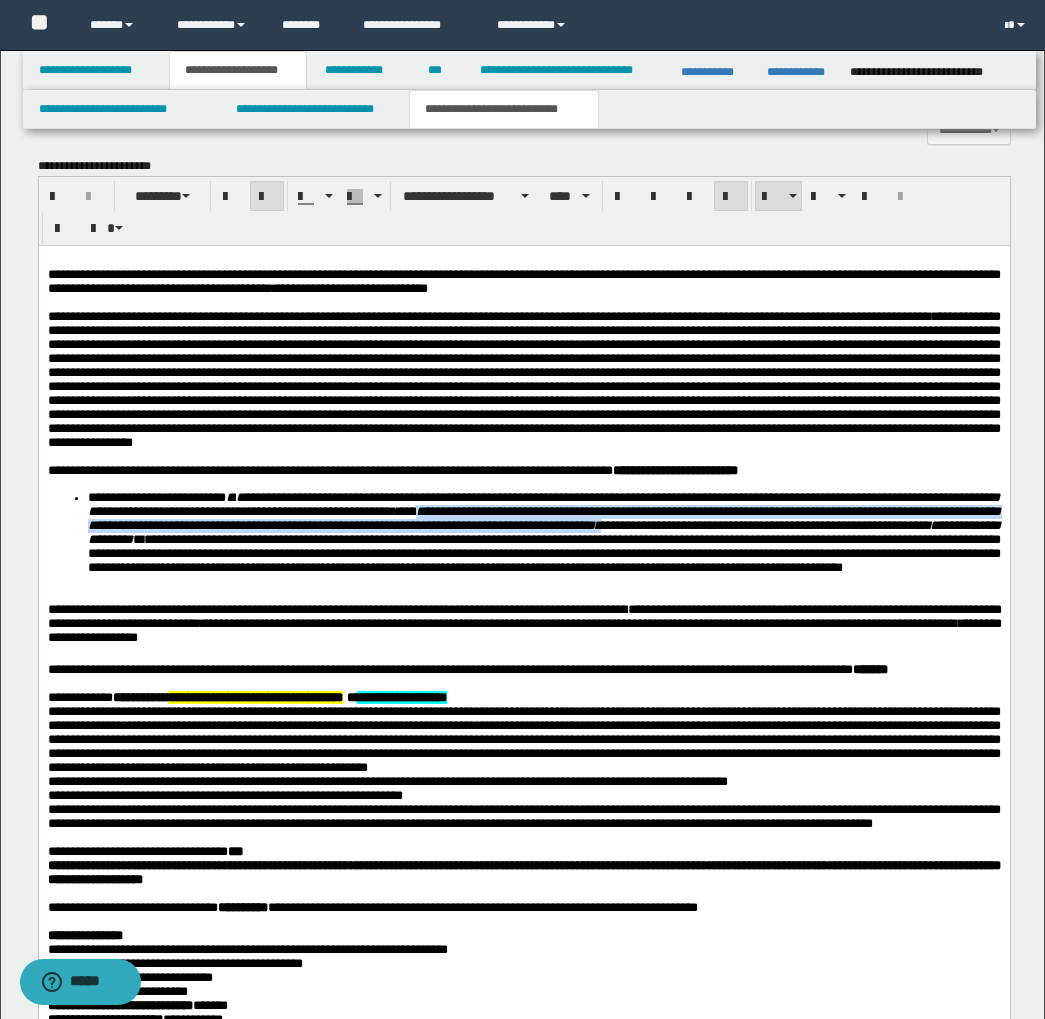 drag, startPoint x: 511, startPoint y: 553, endPoint x: 804, endPoint y: 570, distance: 293.49277 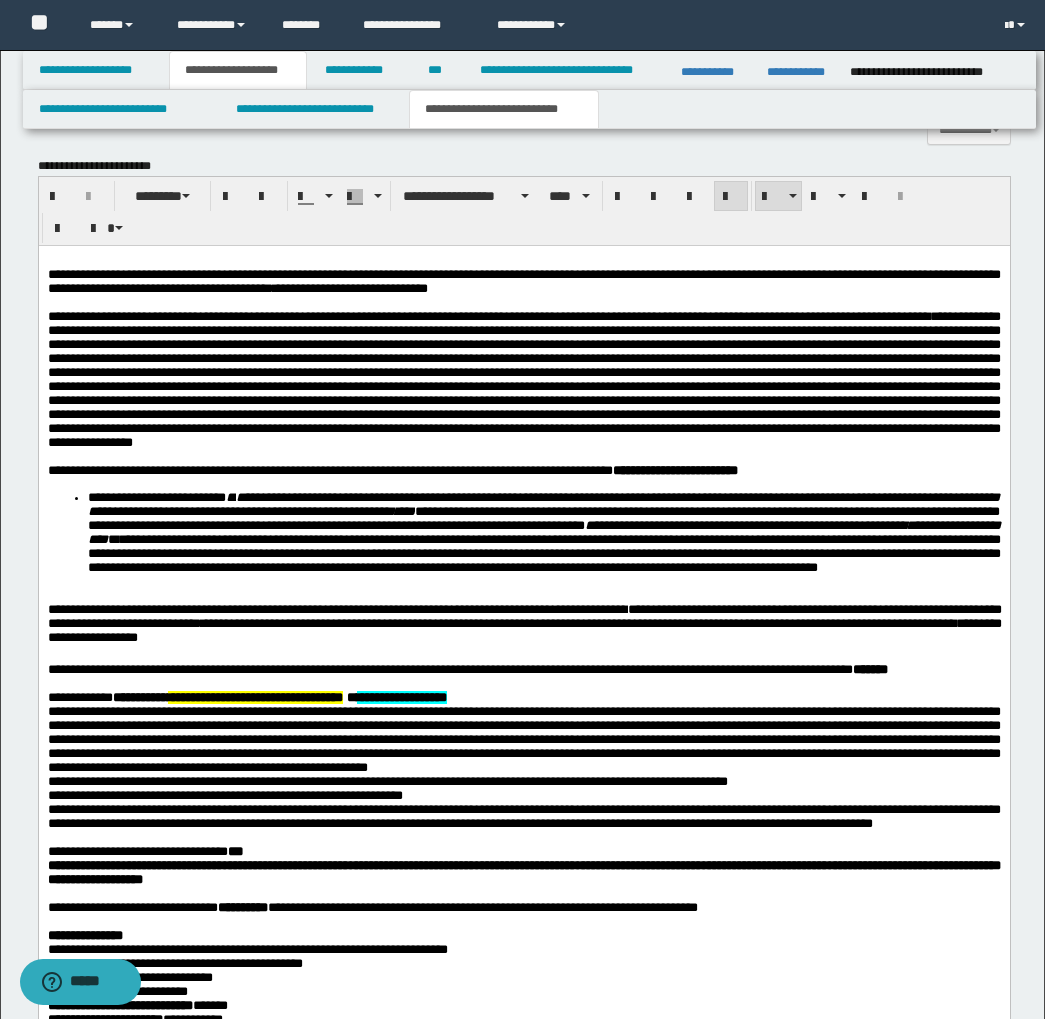 click on "**********" at bounding box center [543, 553] 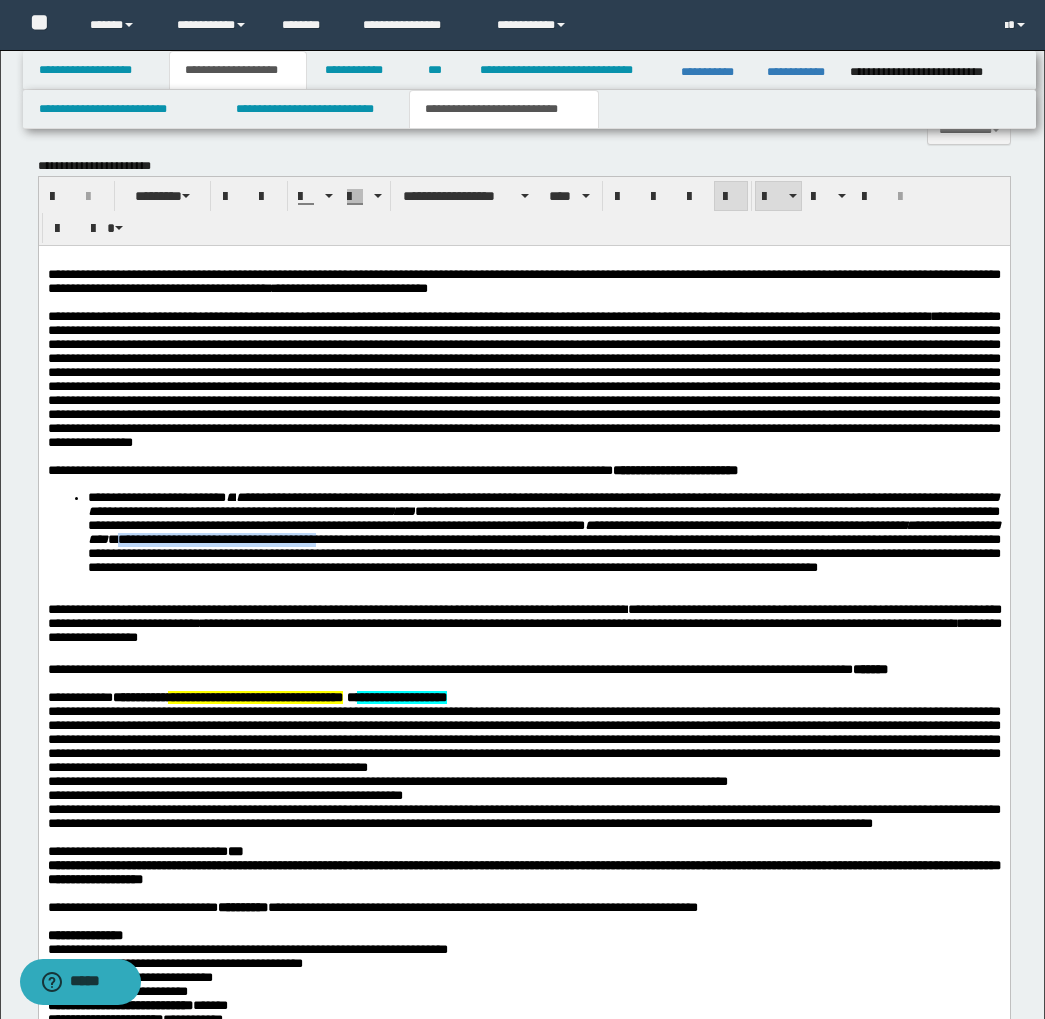 drag, startPoint x: 406, startPoint y: 586, endPoint x: 611, endPoint y: 582, distance: 205.03902 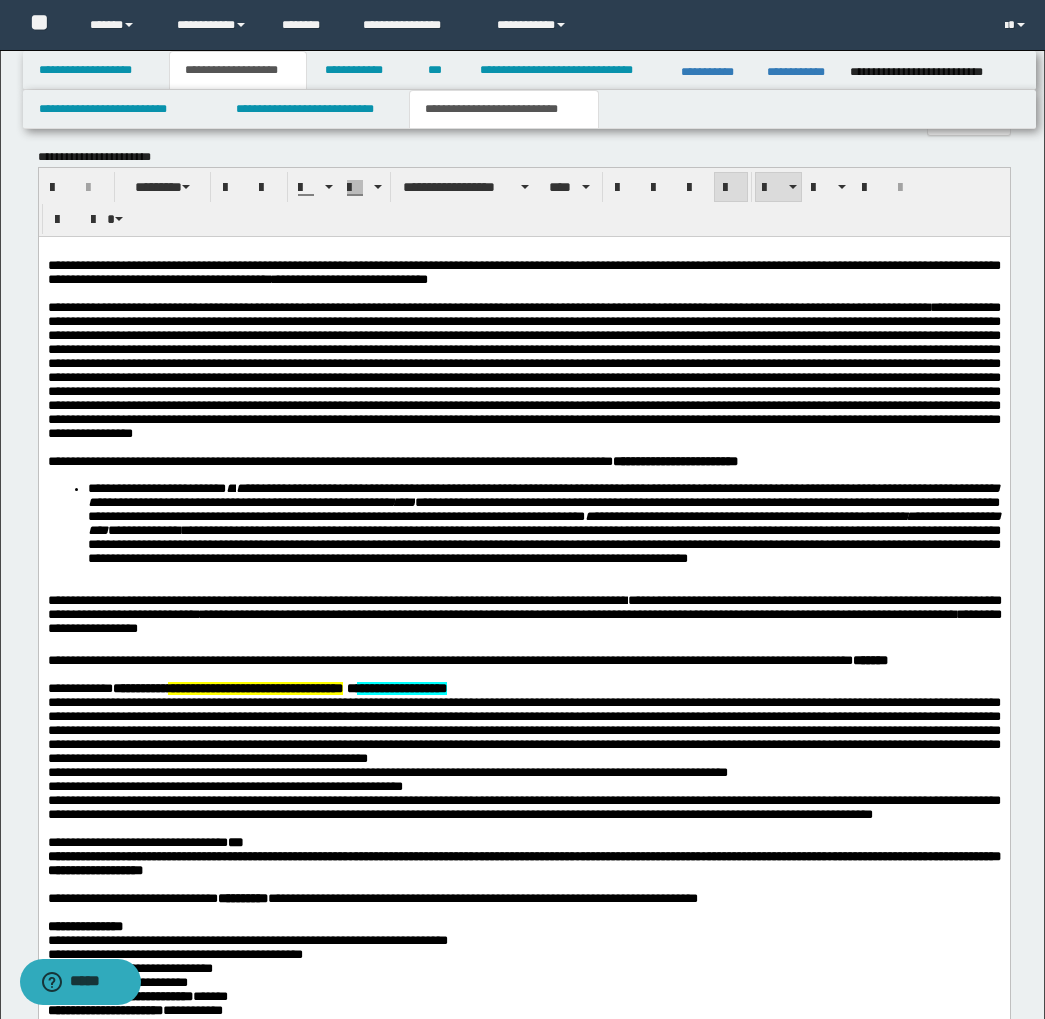 scroll, scrollTop: 1554, scrollLeft: 0, axis: vertical 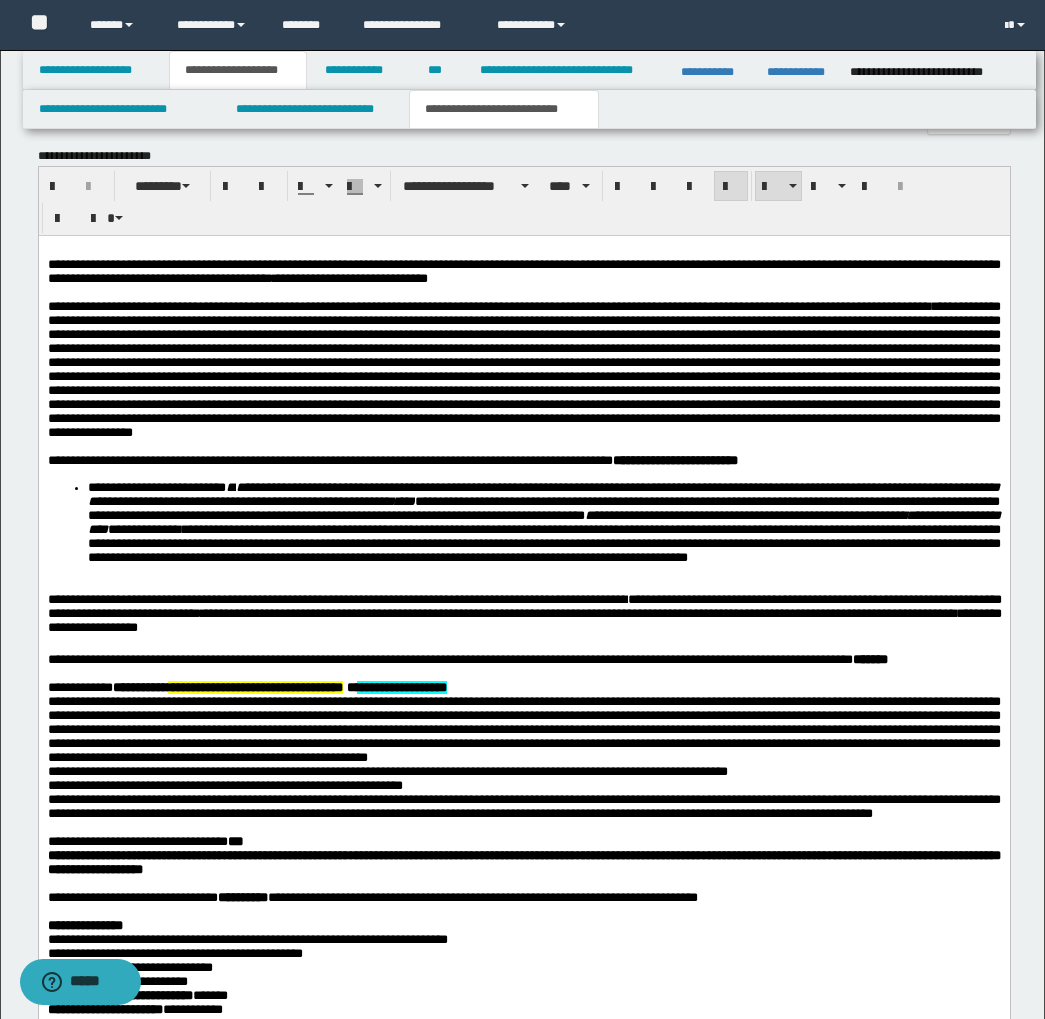 click on "**********" 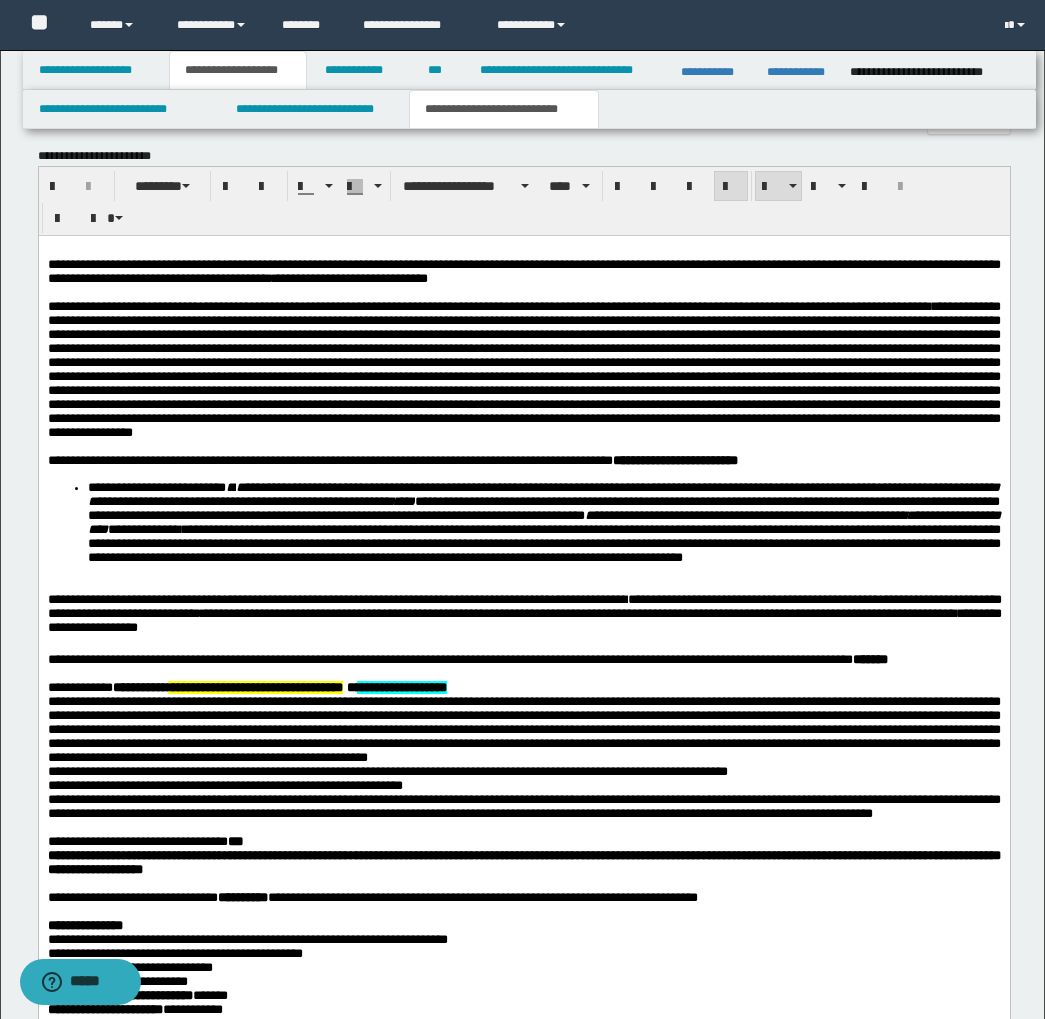 click on "**********" at bounding box center (337, 599) 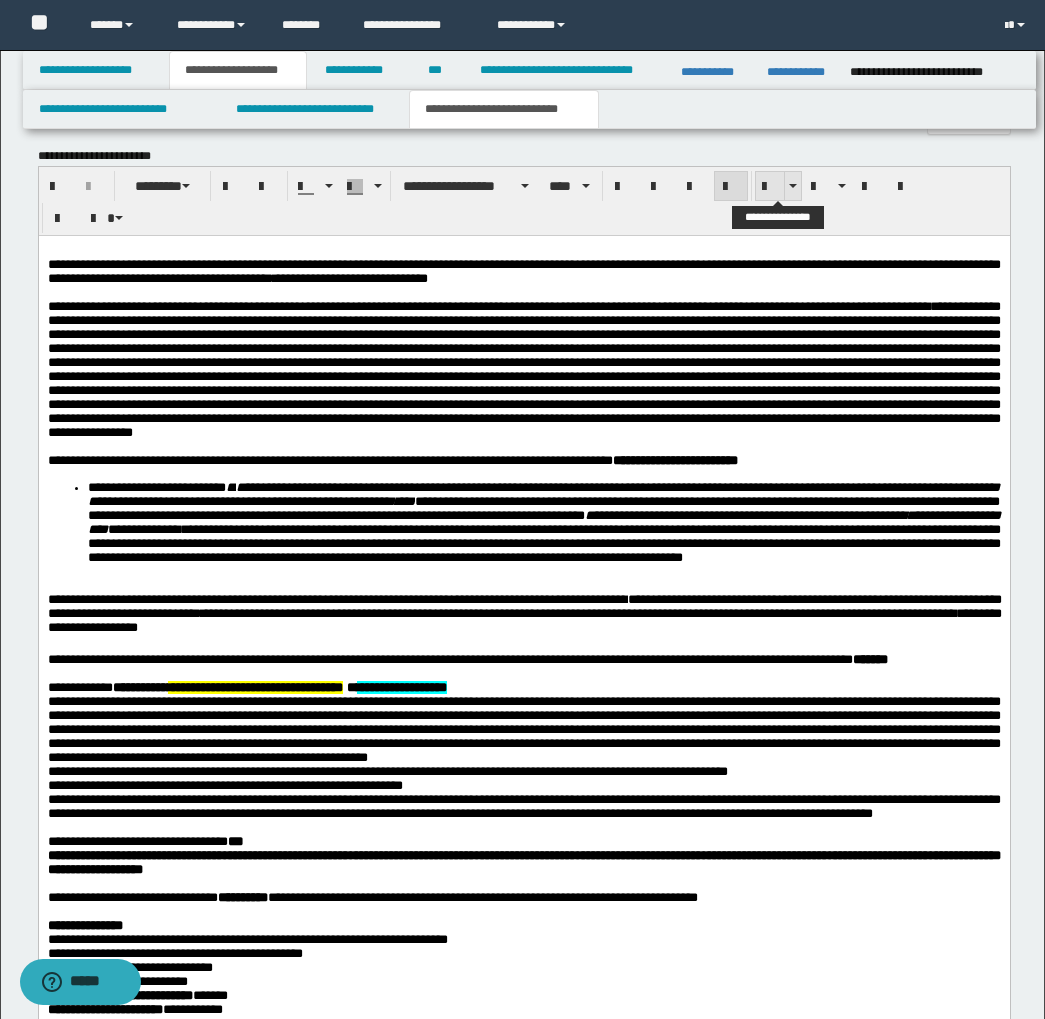 click at bounding box center [770, 187] 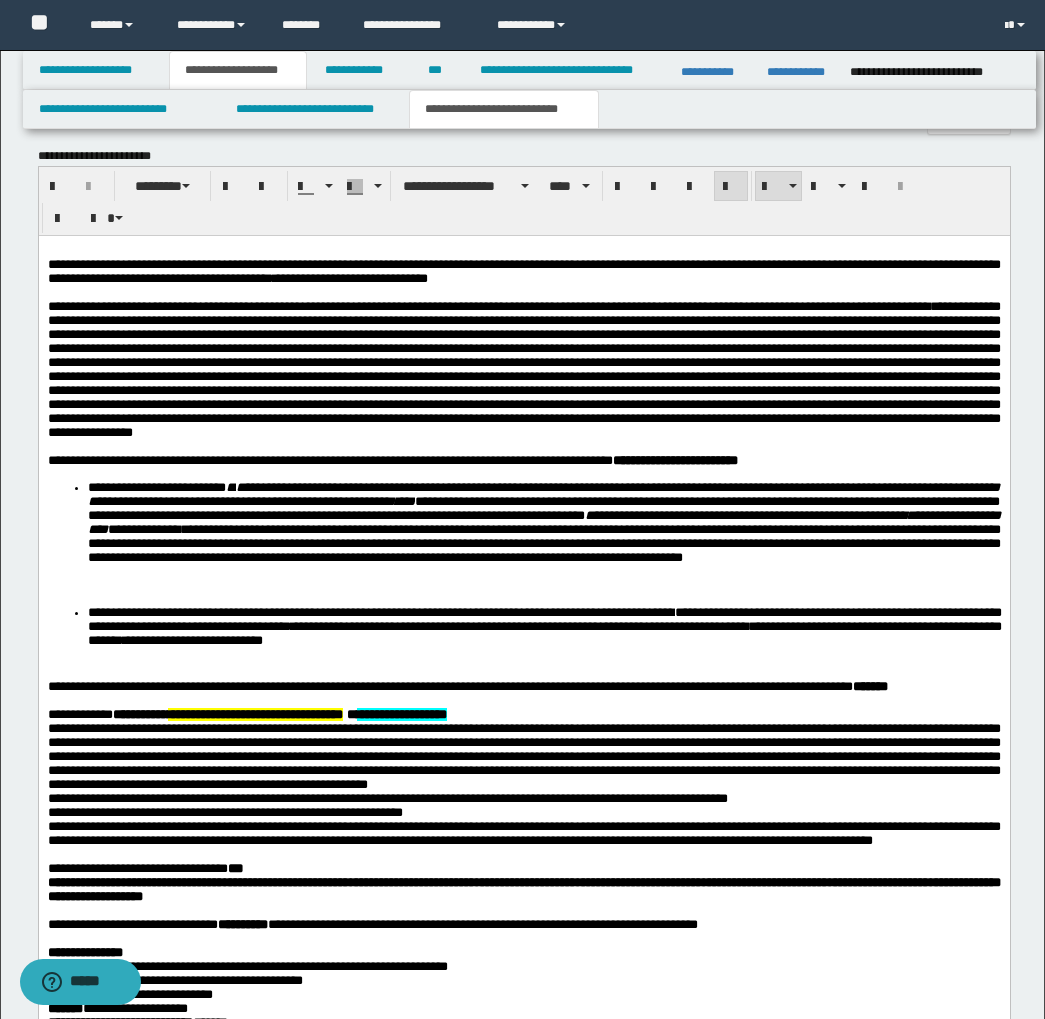 click on "**********" at bounding box center (523, 683) 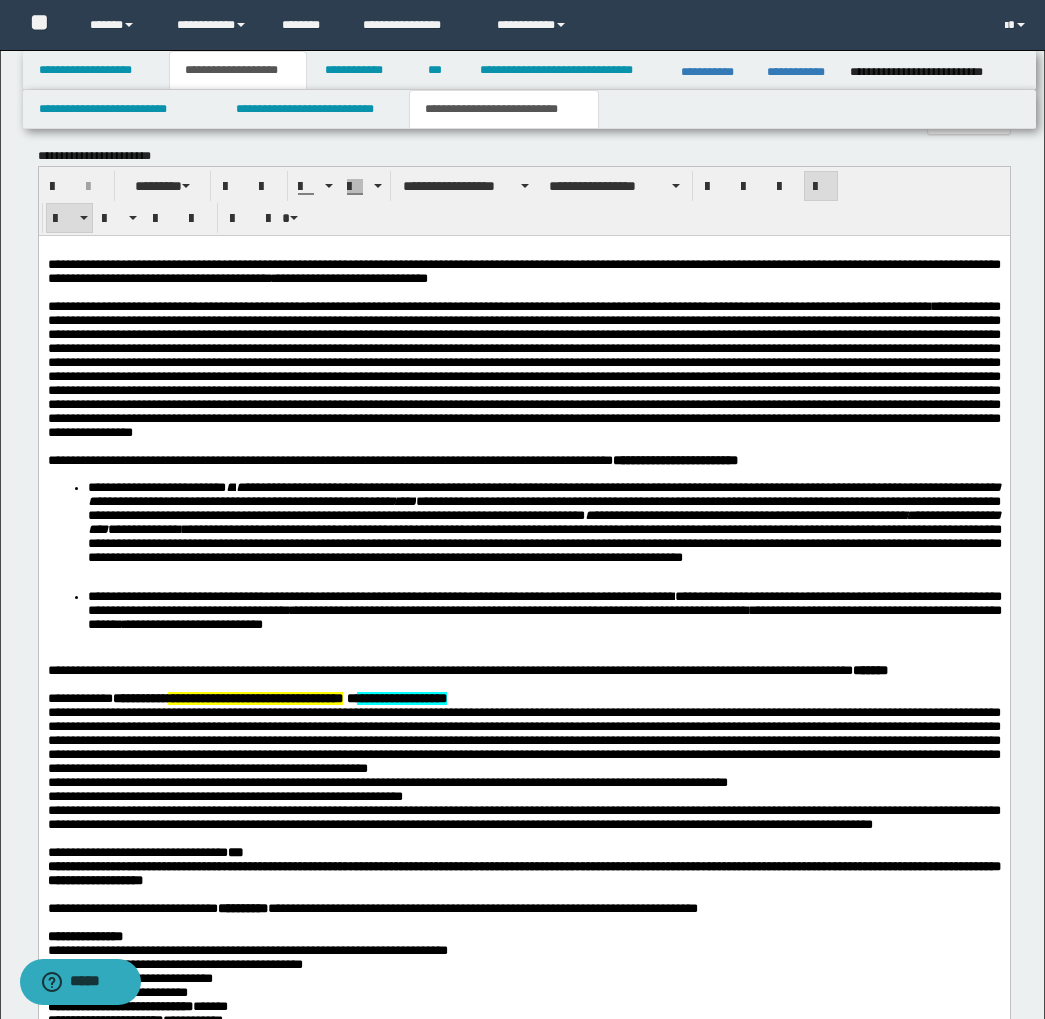 click at bounding box center [523, 657] 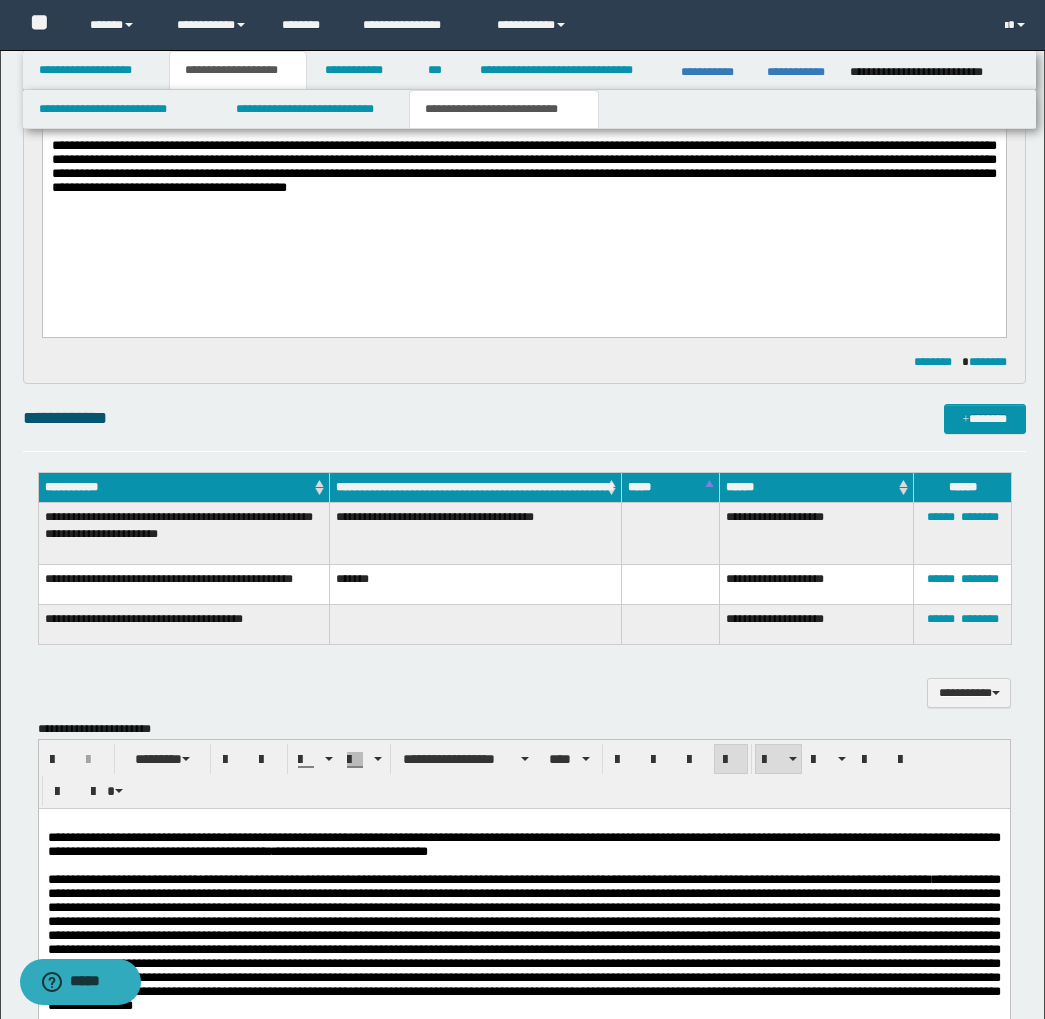 scroll, scrollTop: 967, scrollLeft: 0, axis: vertical 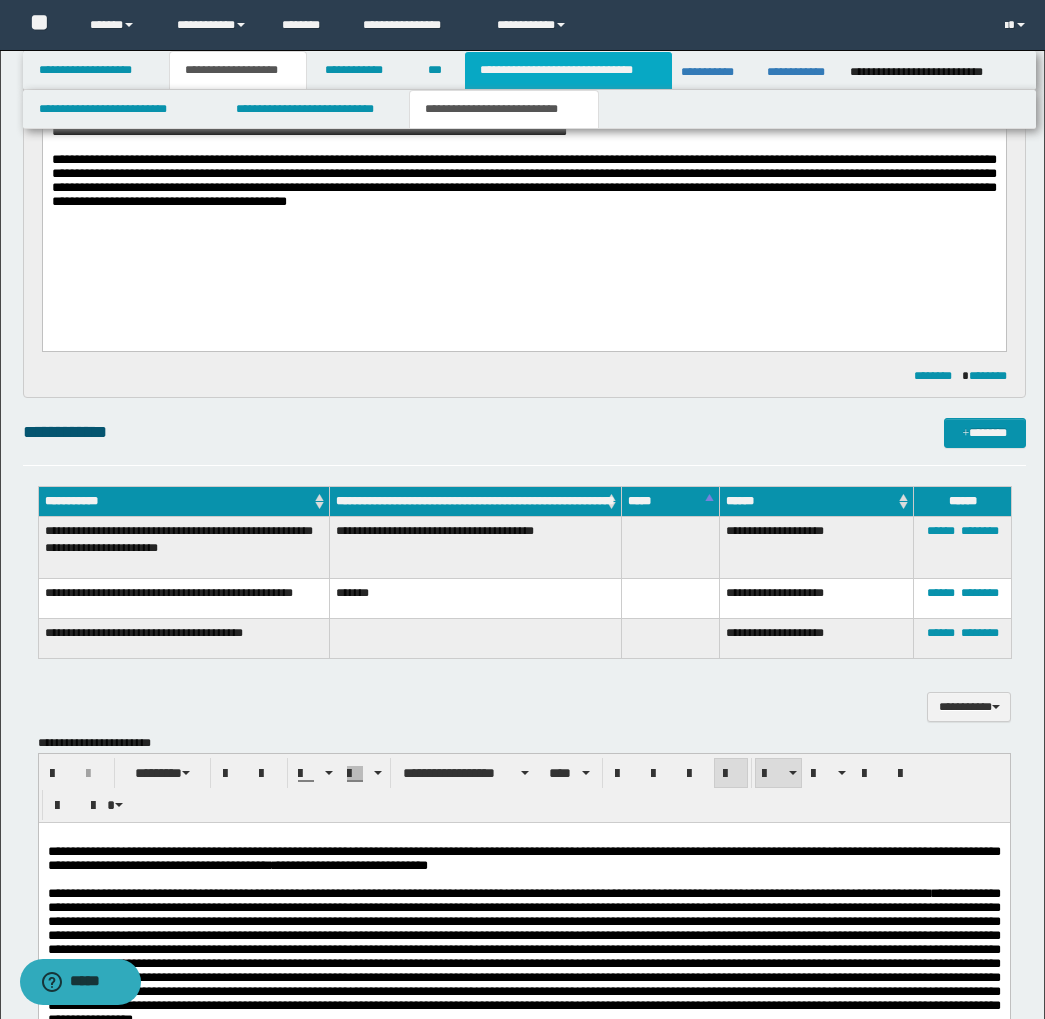 click on "**********" at bounding box center (568, 70) 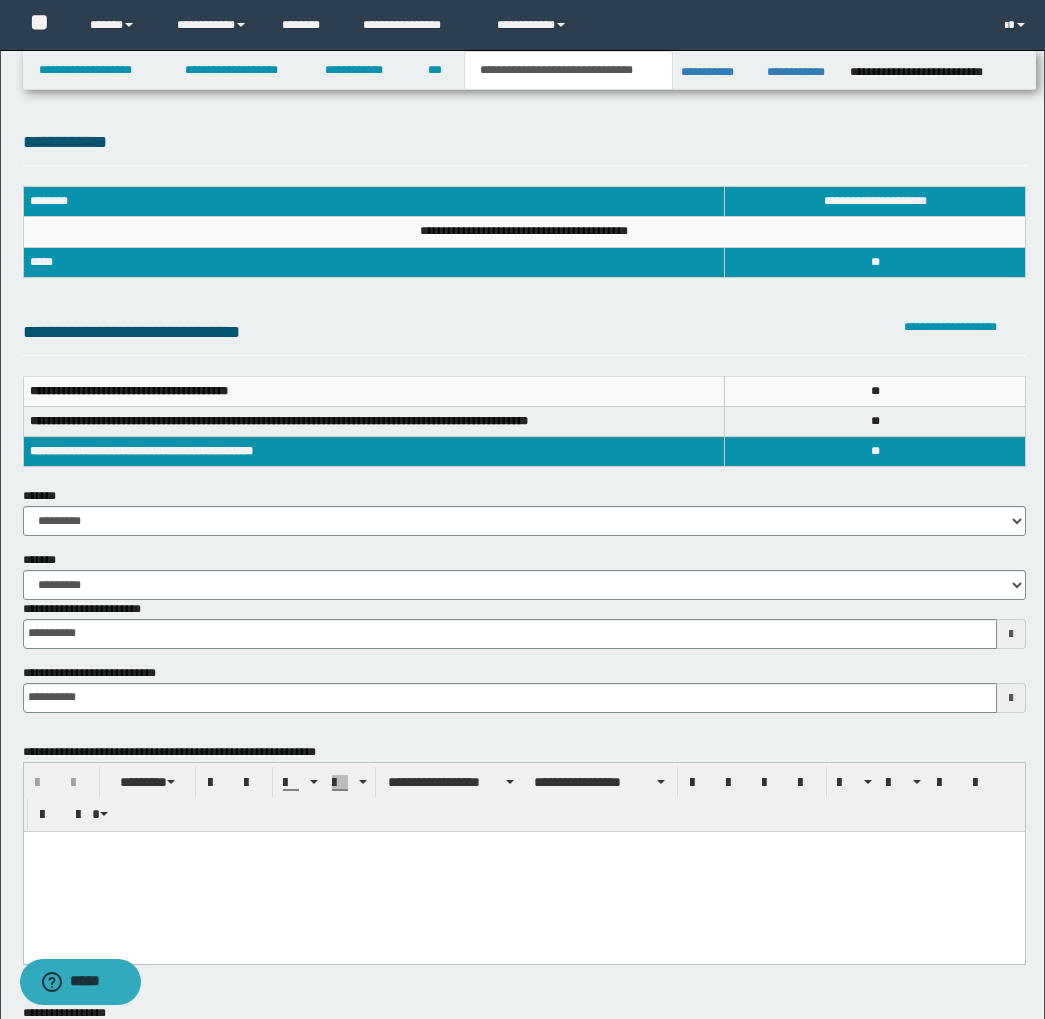 scroll, scrollTop: 0, scrollLeft: 0, axis: both 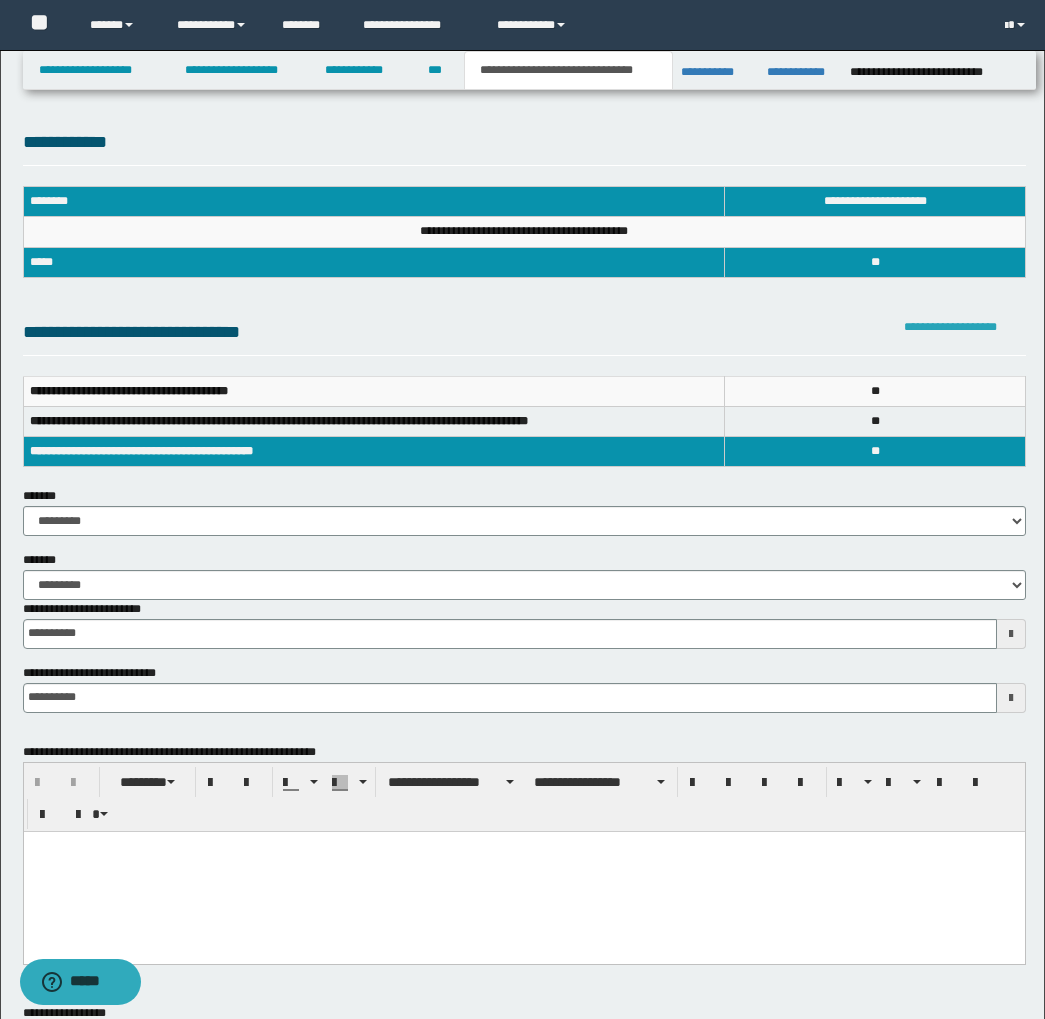 click on "**********" at bounding box center [950, 327] 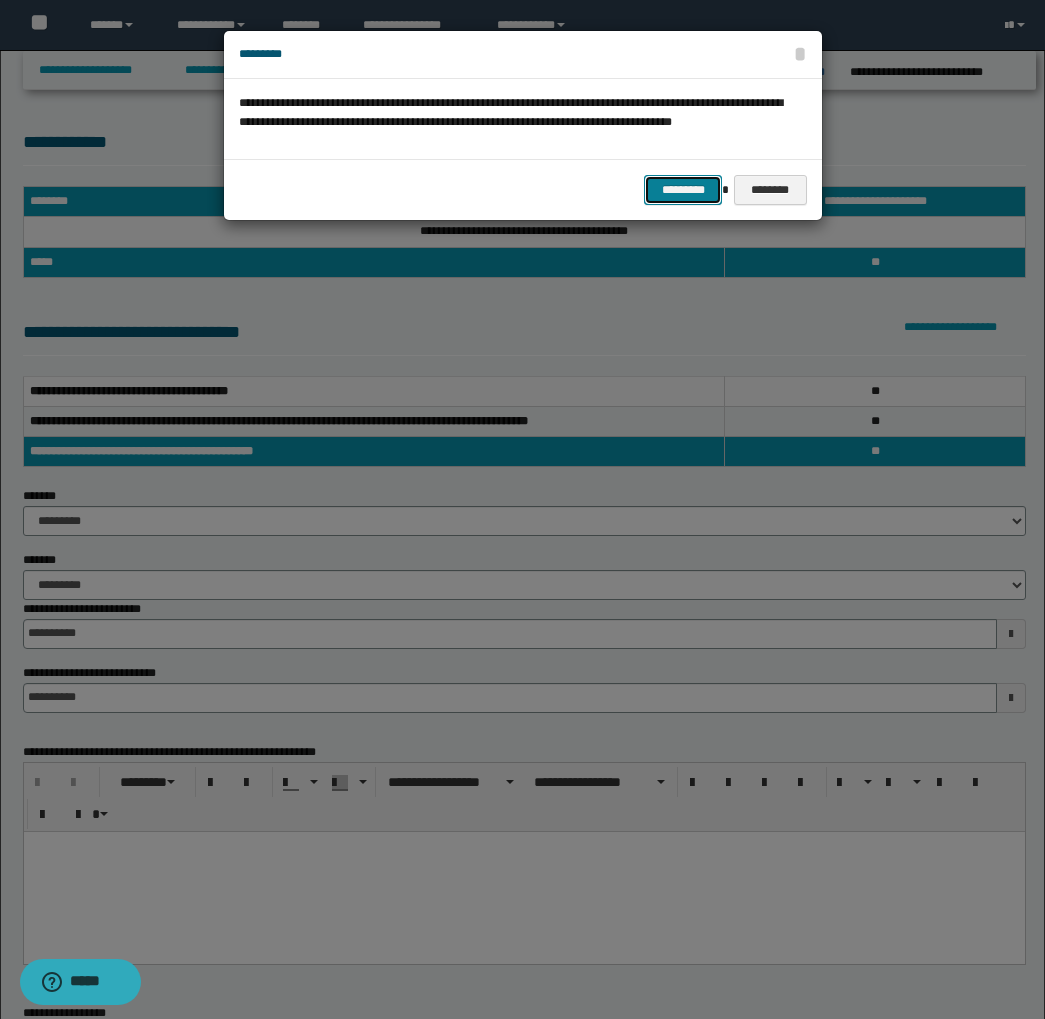 click on "*********" at bounding box center (683, 190) 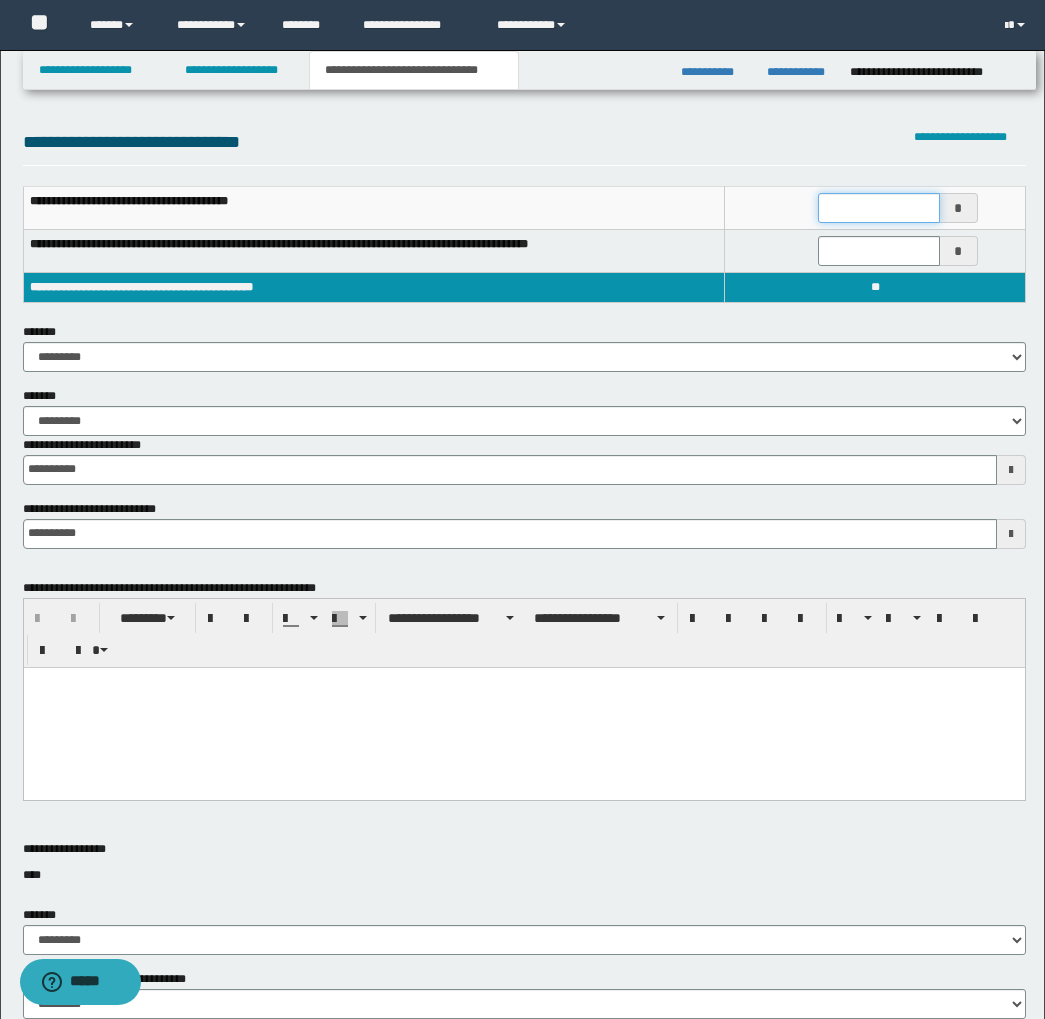click at bounding box center [879, 208] 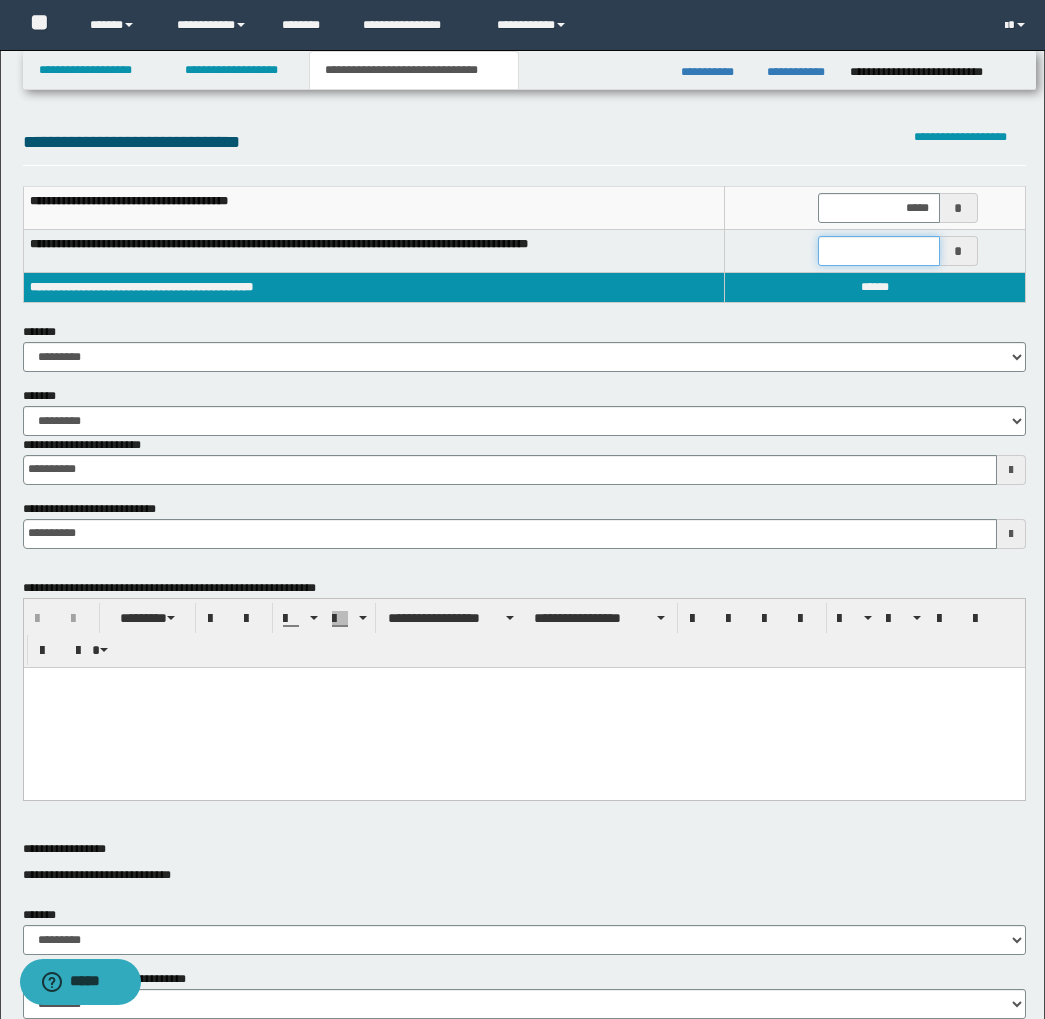 click at bounding box center [879, 251] 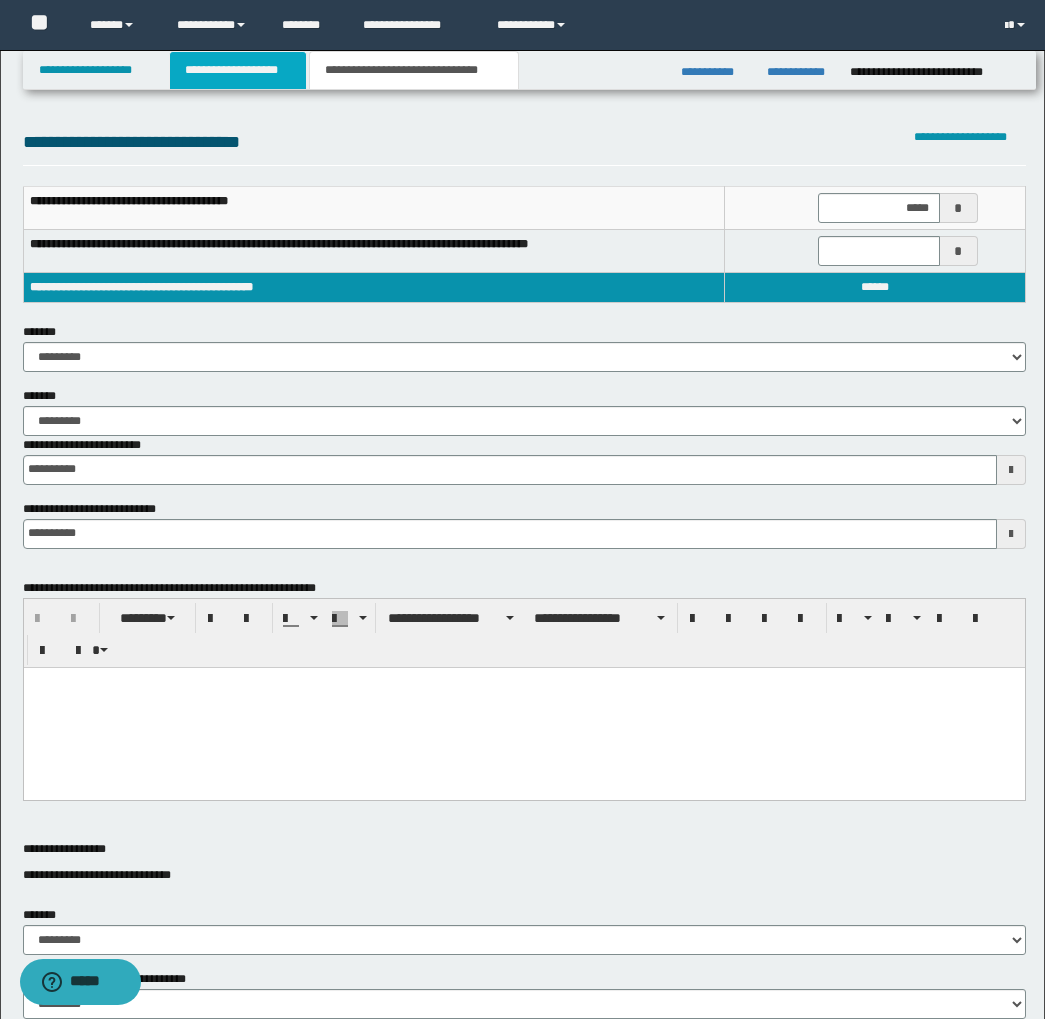 click on "**********" at bounding box center (238, 70) 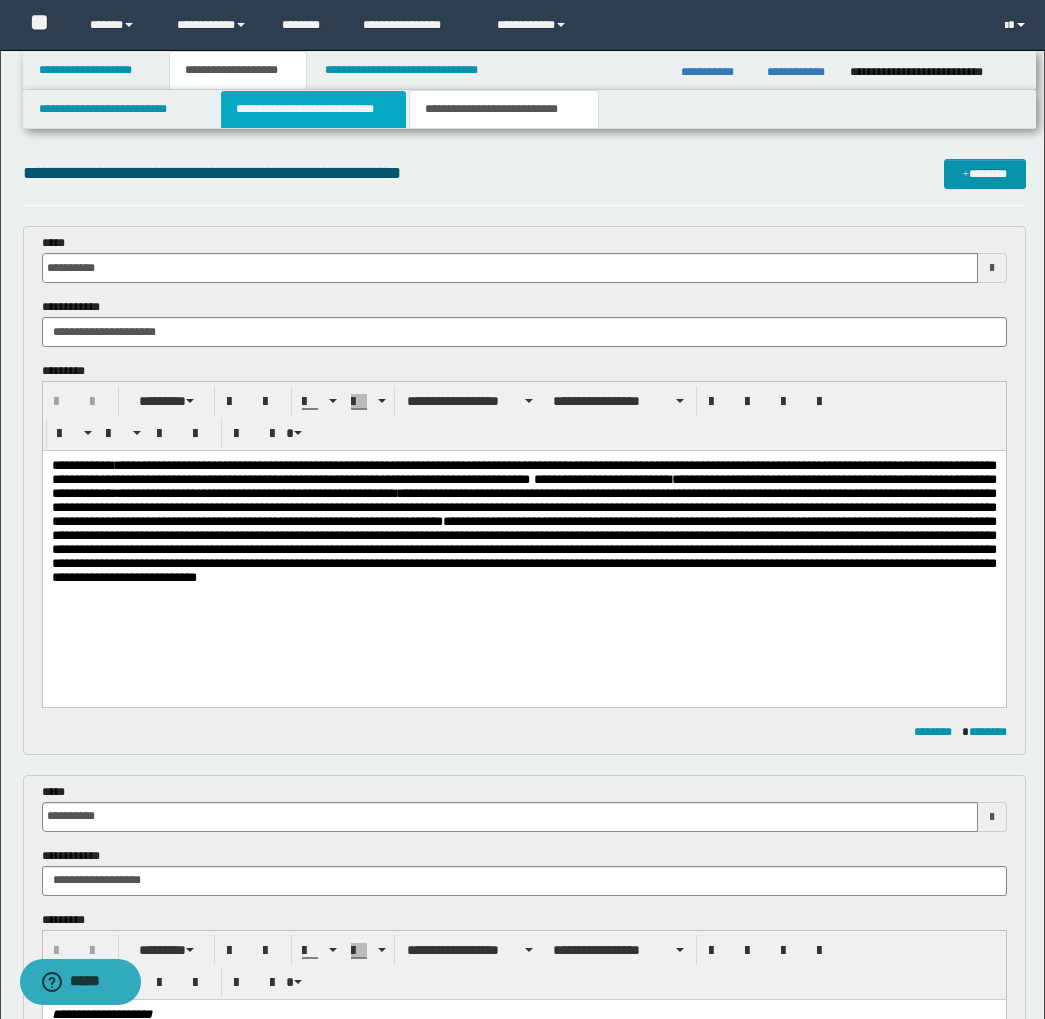 click on "**********" at bounding box center (314, 109) 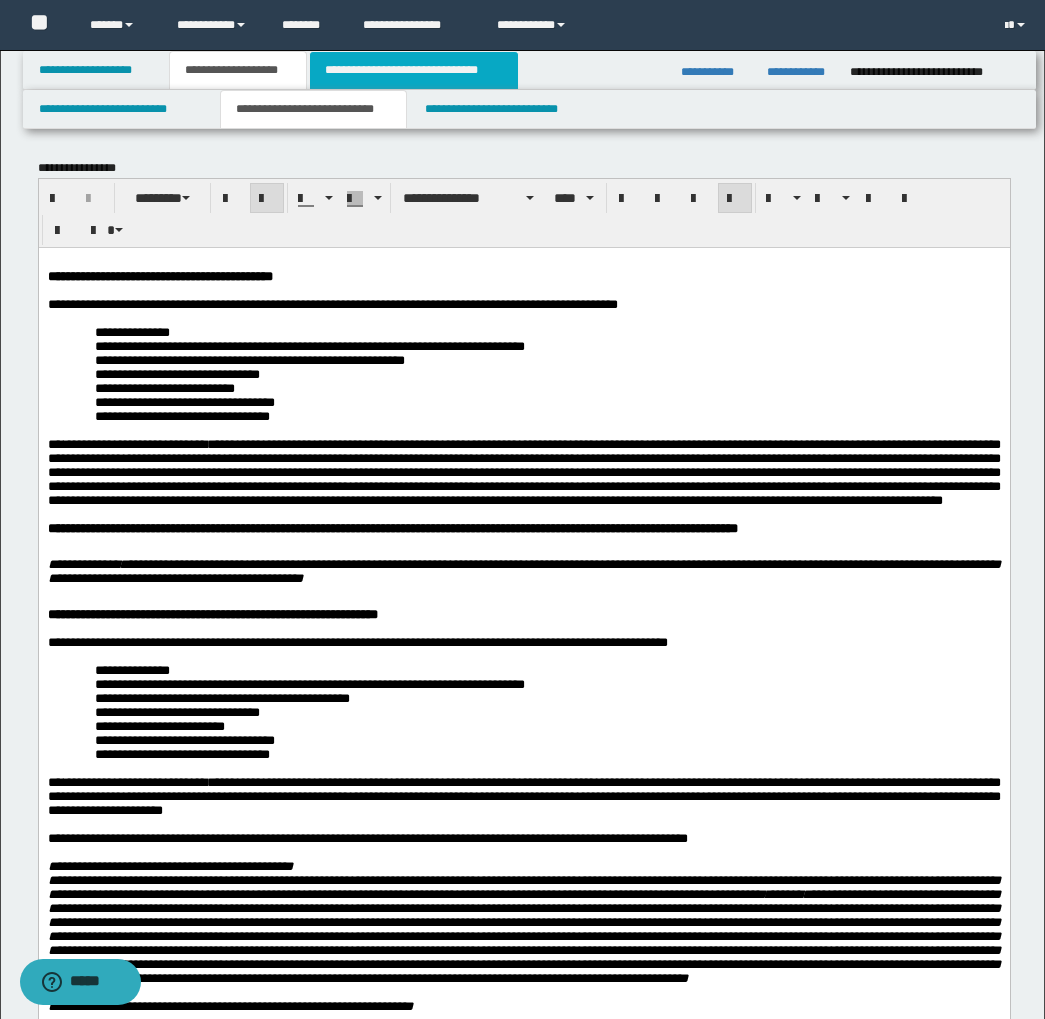 click on "**********" at bounding box center [413, 70] 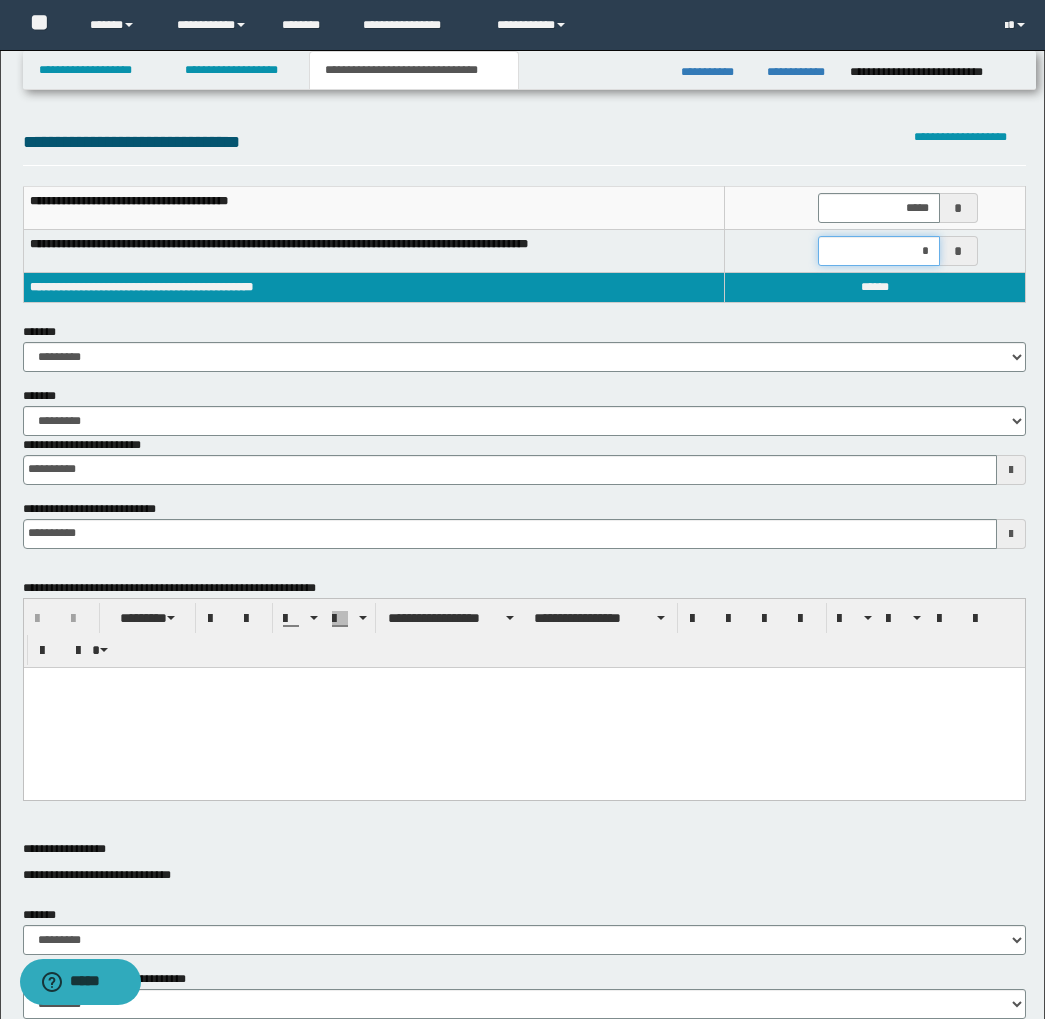 click on "*" at bounding box center (879, 251) 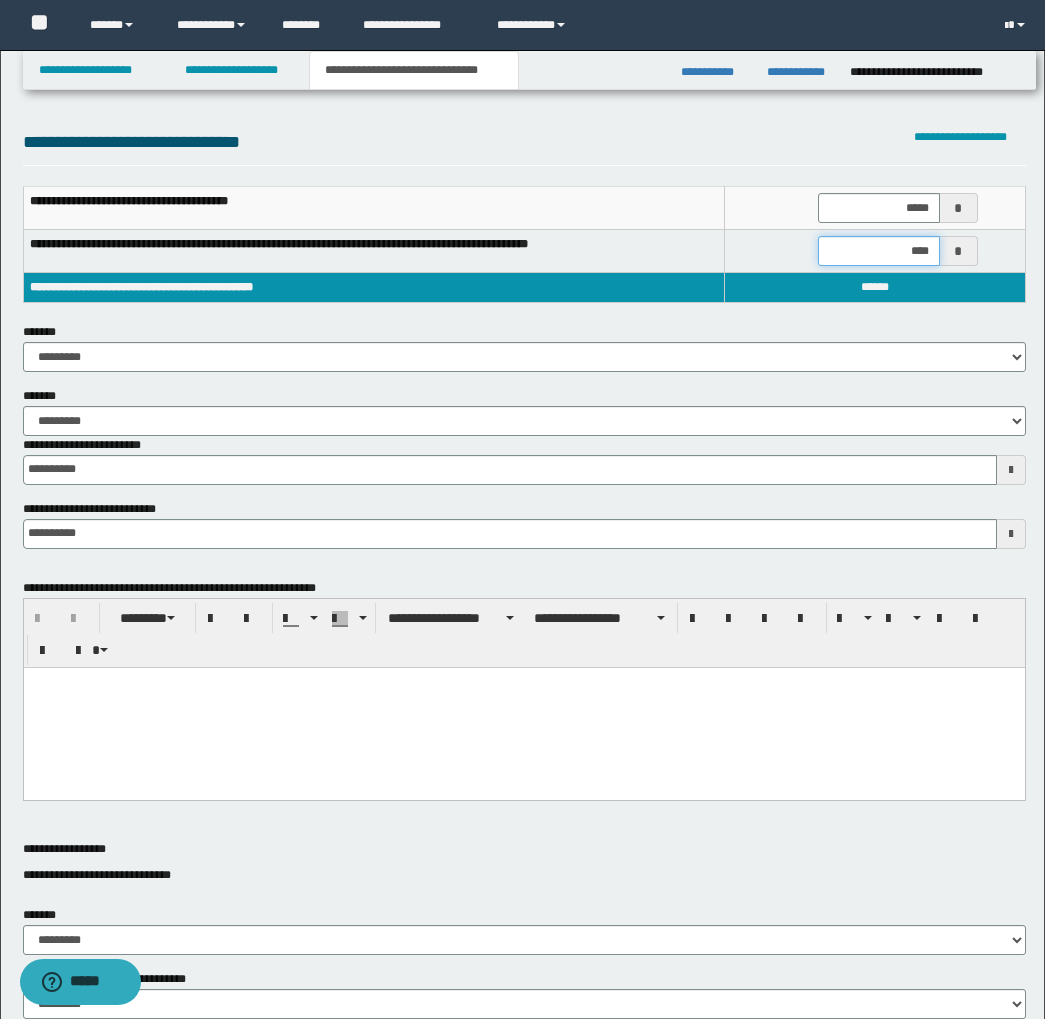 type on "*****" 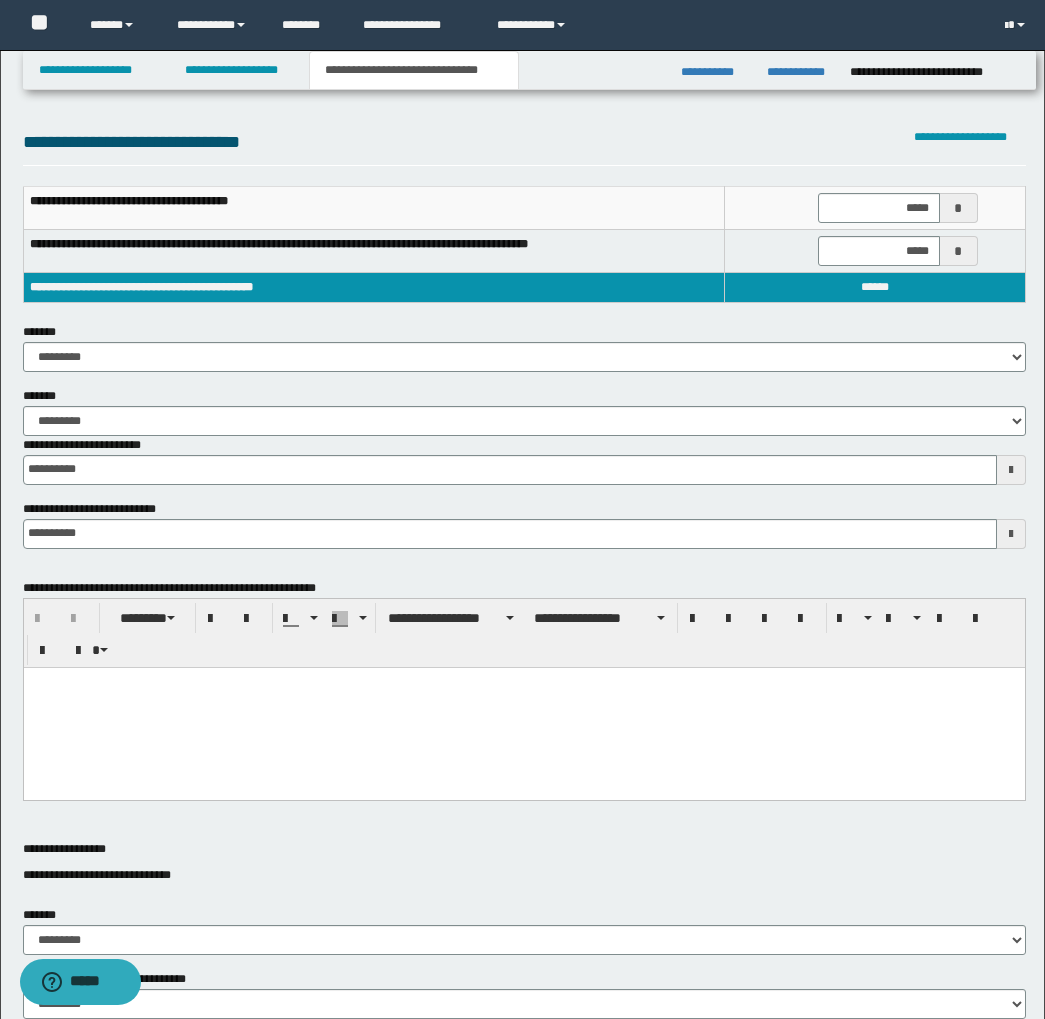 click on "**********" at bounding box center (524, 347) 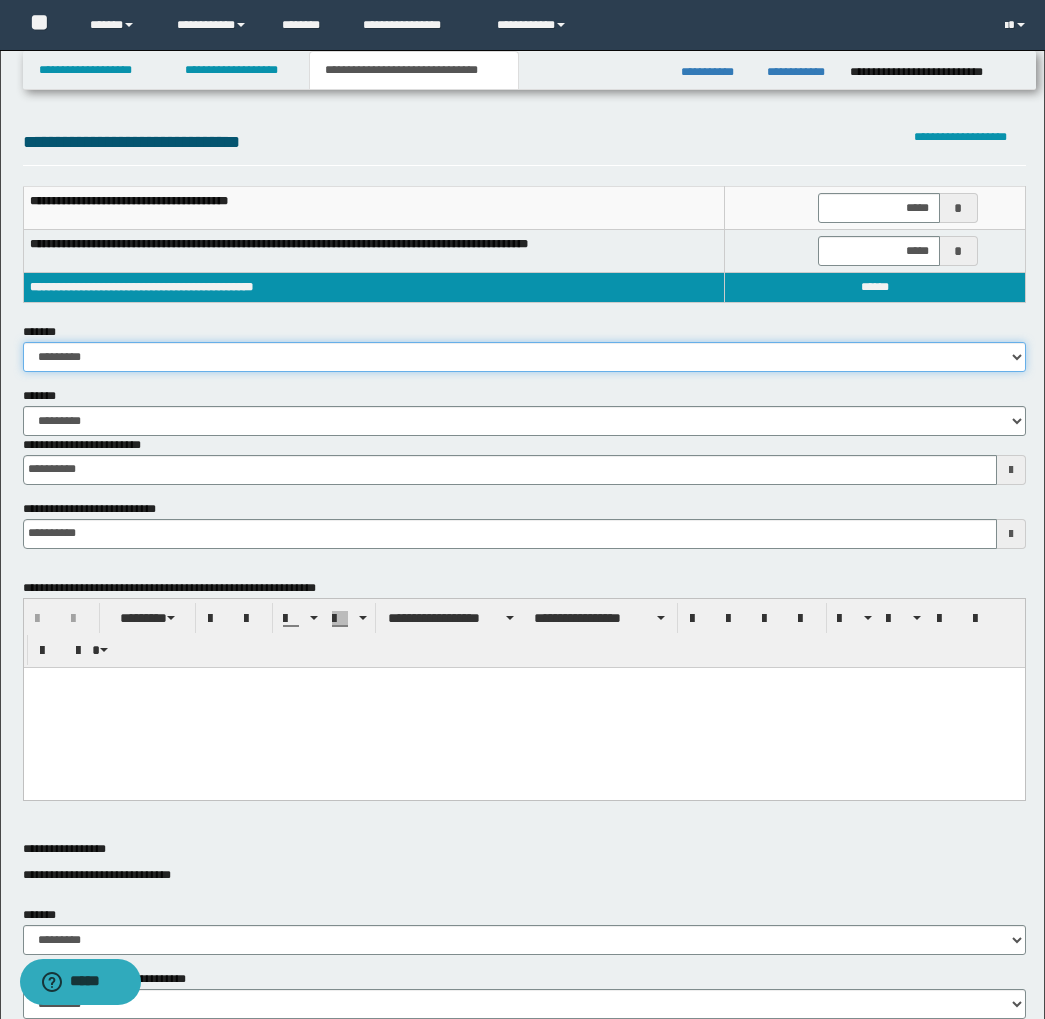 click on "**********" at bounding box center [524, 357] 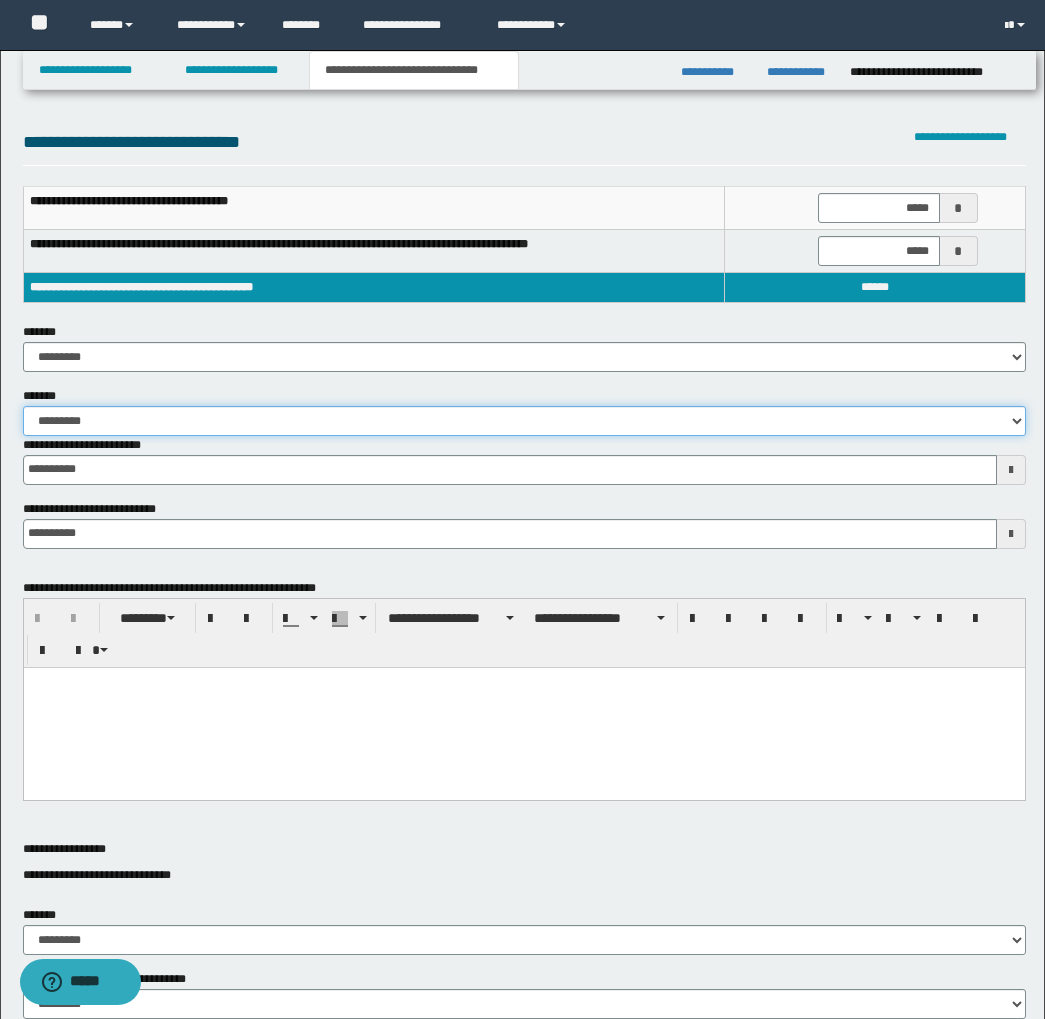 click on "**********" at bounding box center [524, 421] 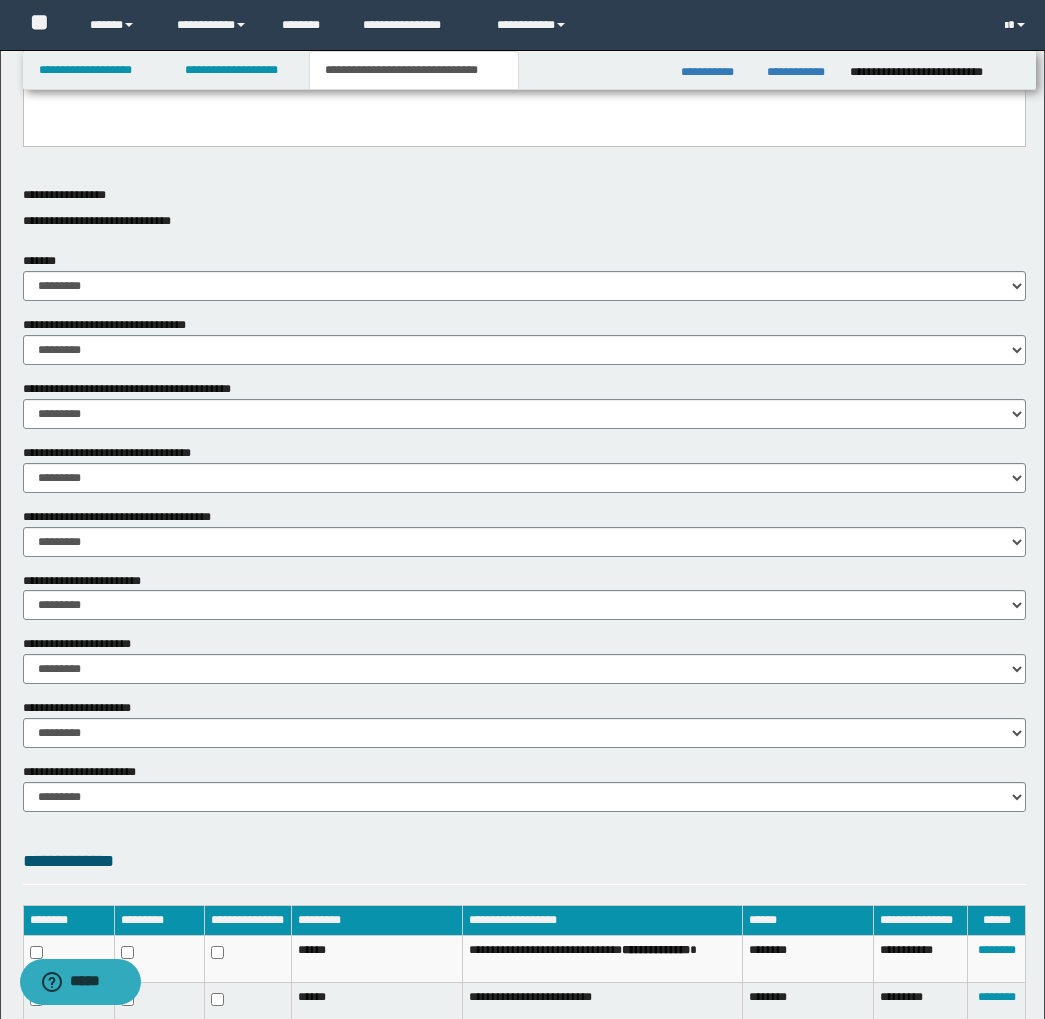 scroll, scrollTop: 691, scrollLeft: 0, axis: vertical 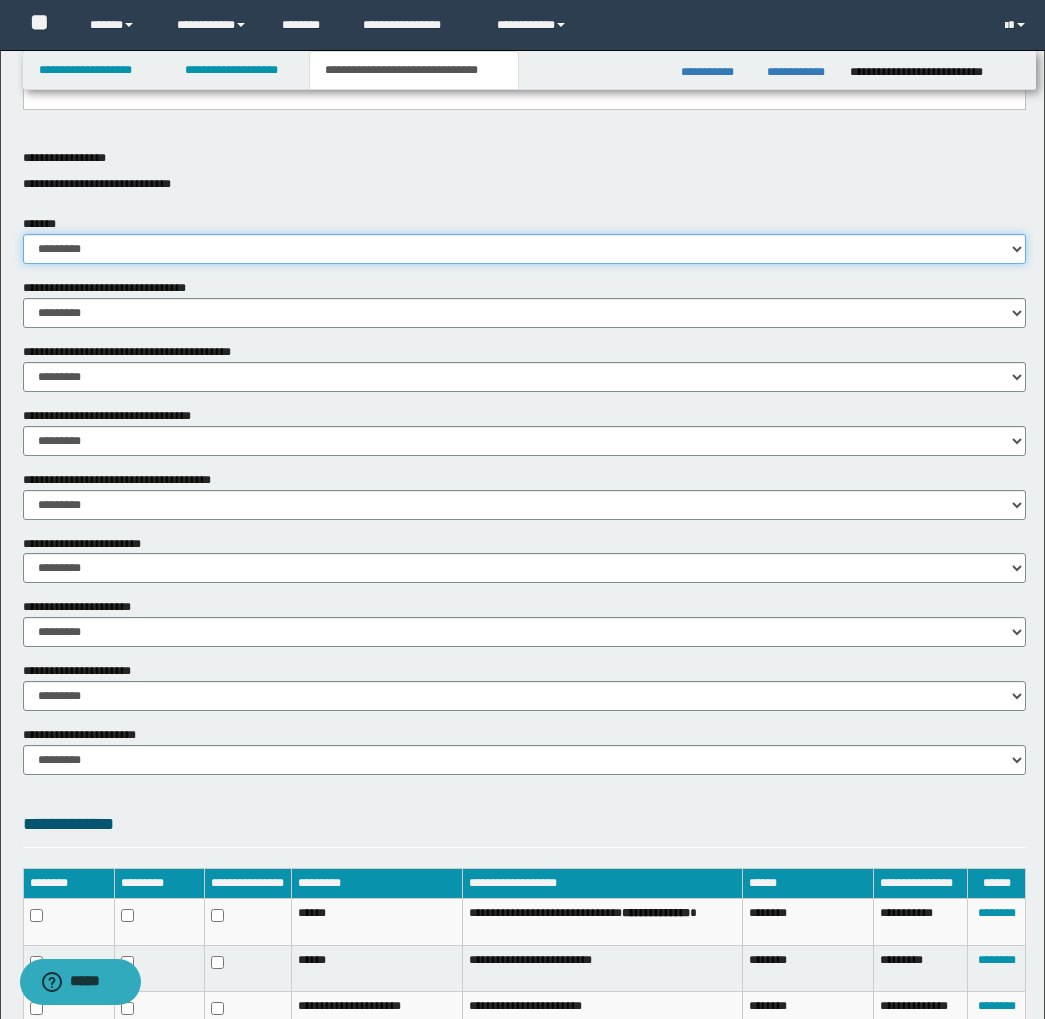 click on "*********
**
**" at bounding box center [524, 249] 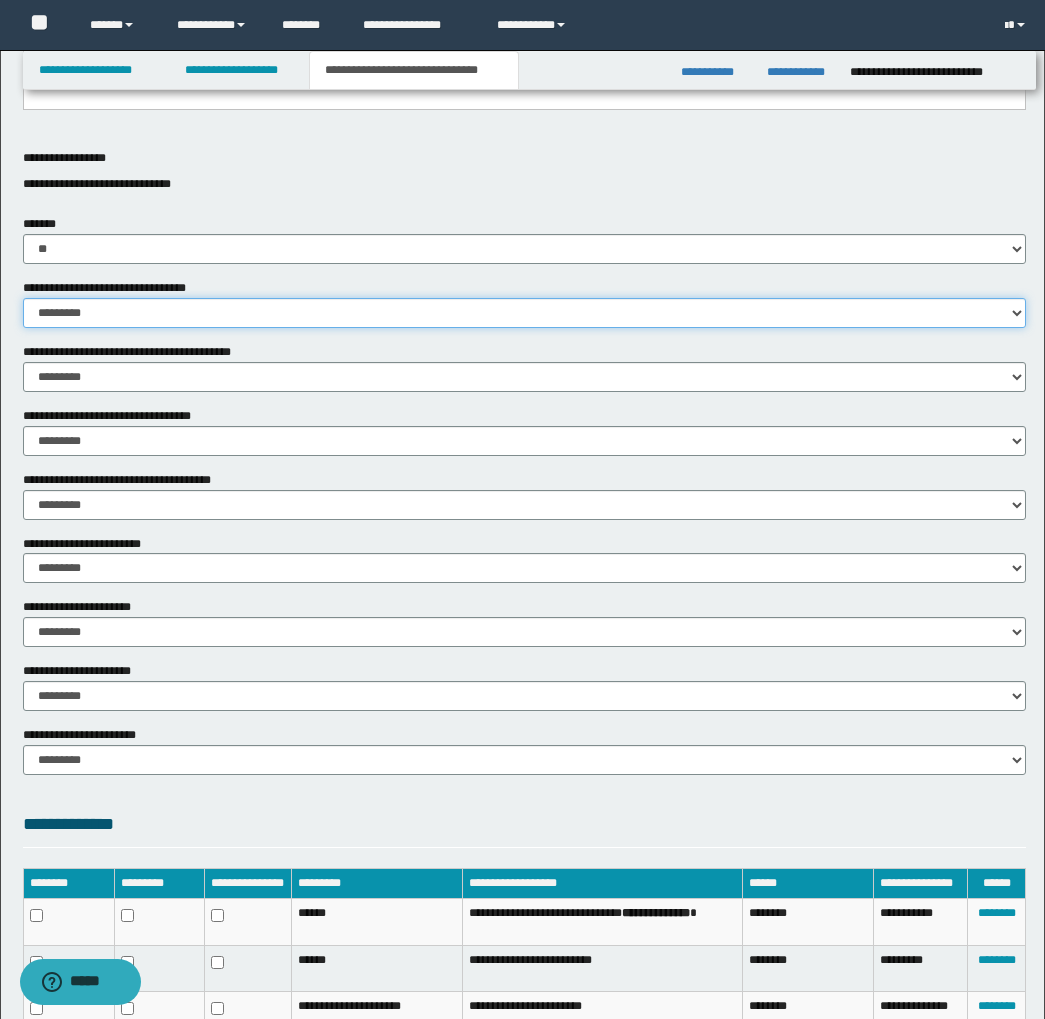 click on "*********
**
**" at bounding box center [524, 313] 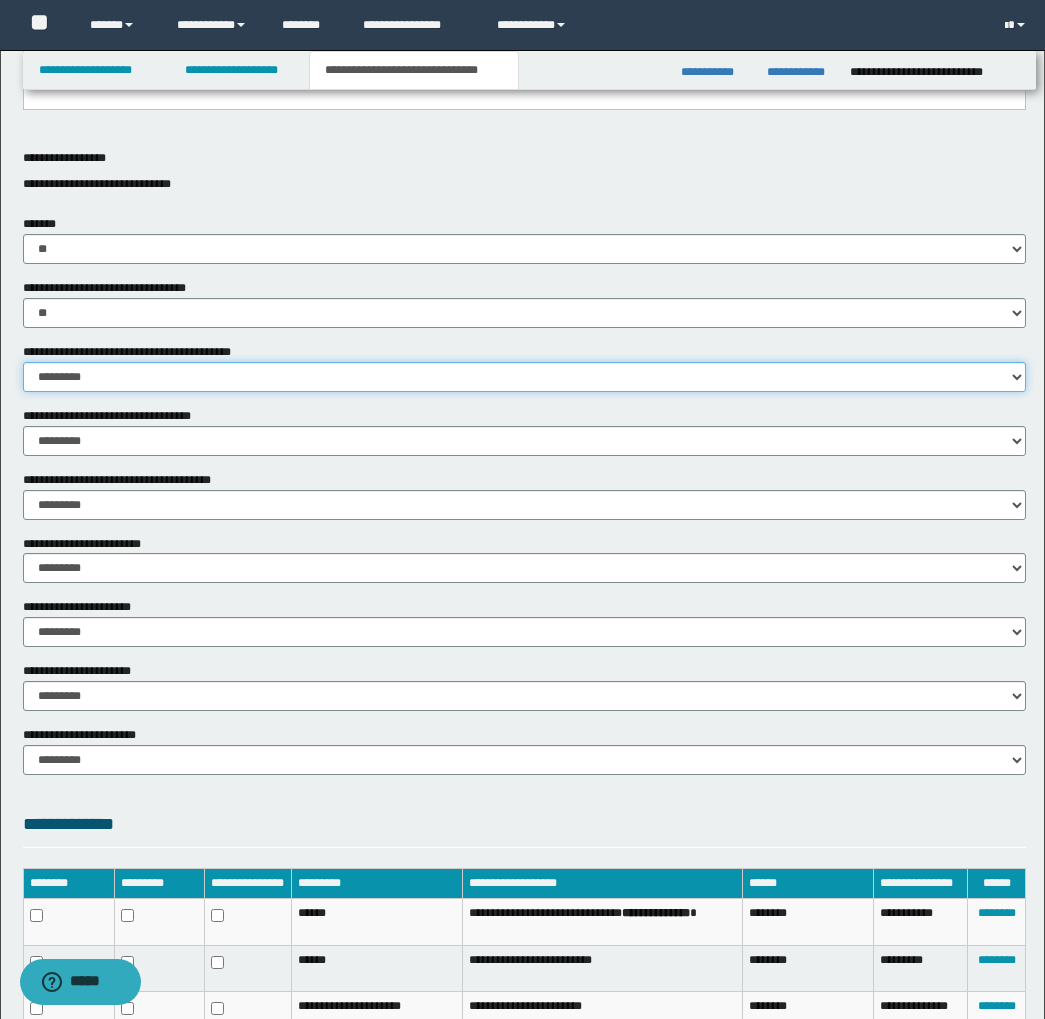 click on "*********
**
**" at bounding box center [524, 377] 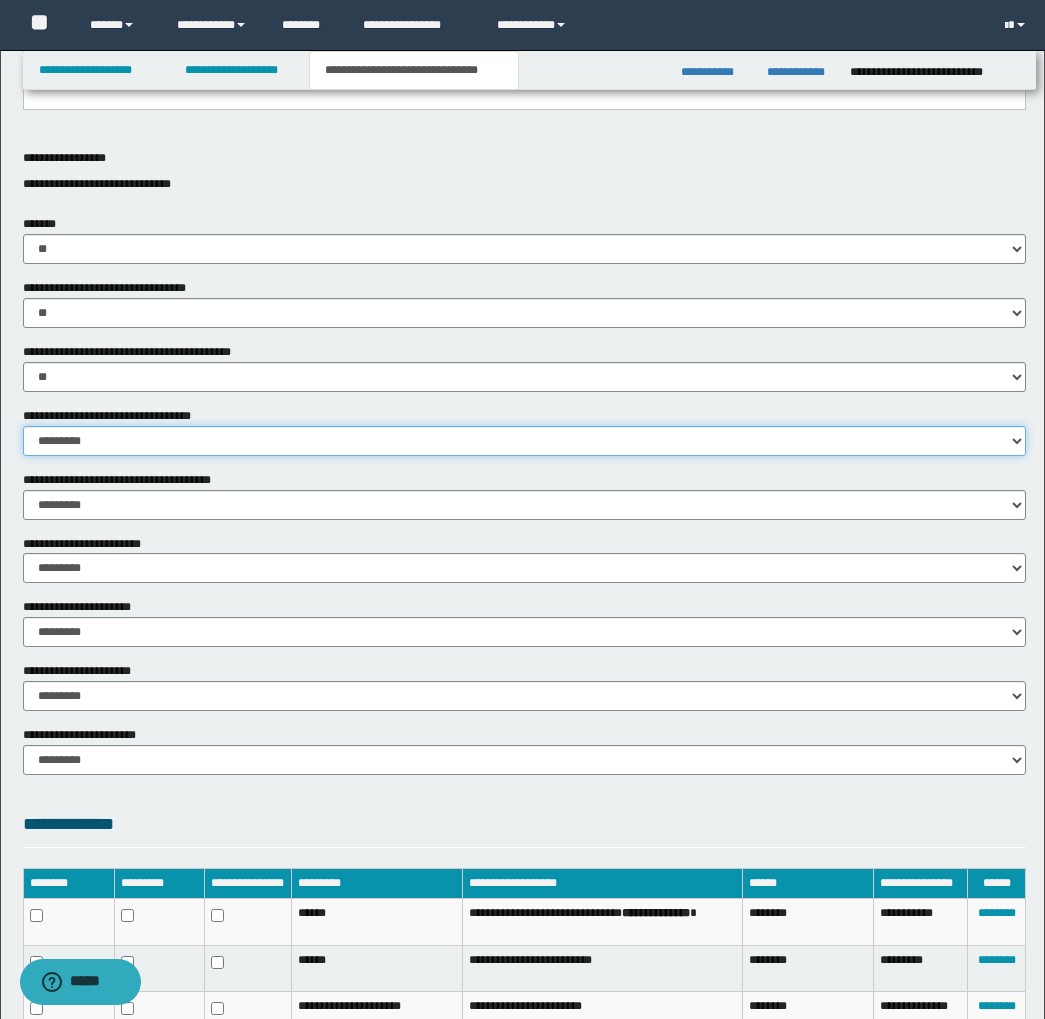 click on "*********
**
**" at bounding box center (524, 441) 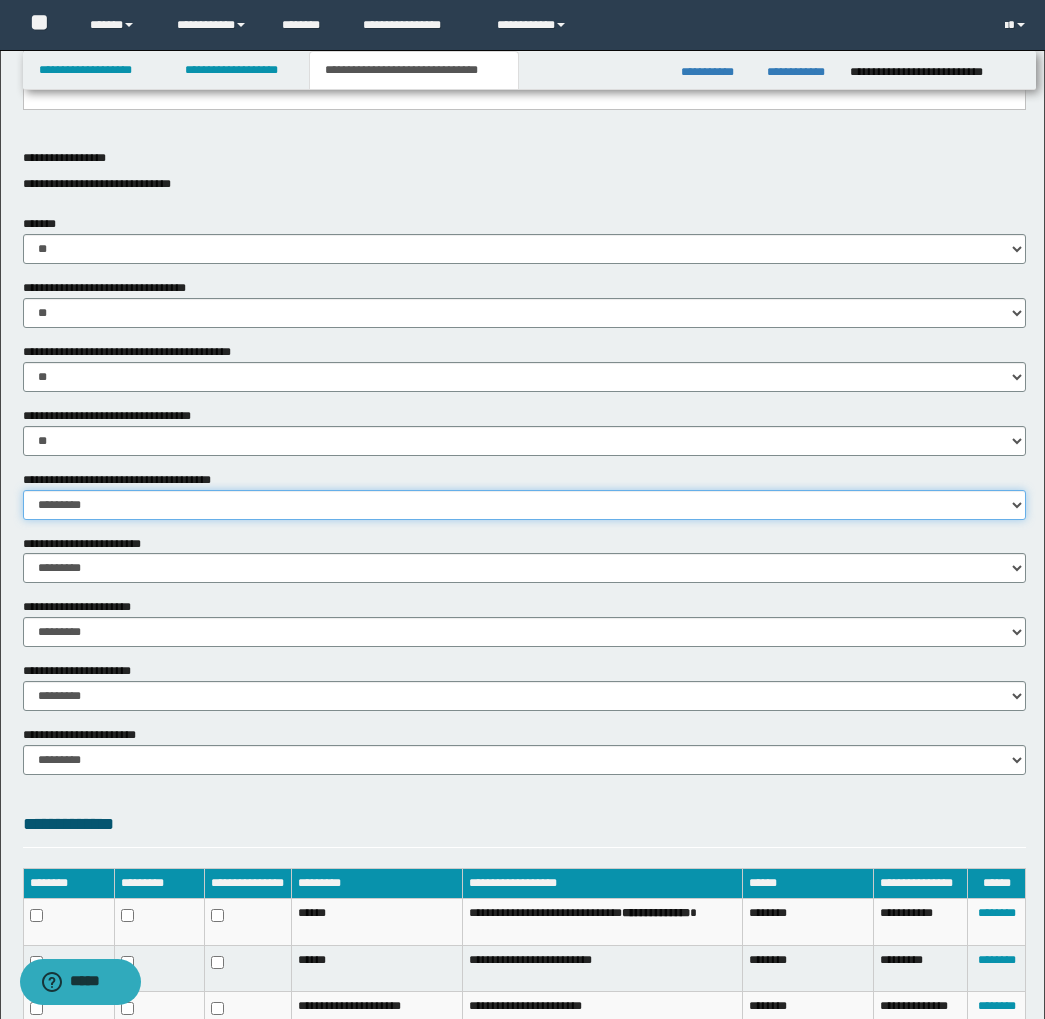 click on "*********
**
**" at bounding box center [524, 505] 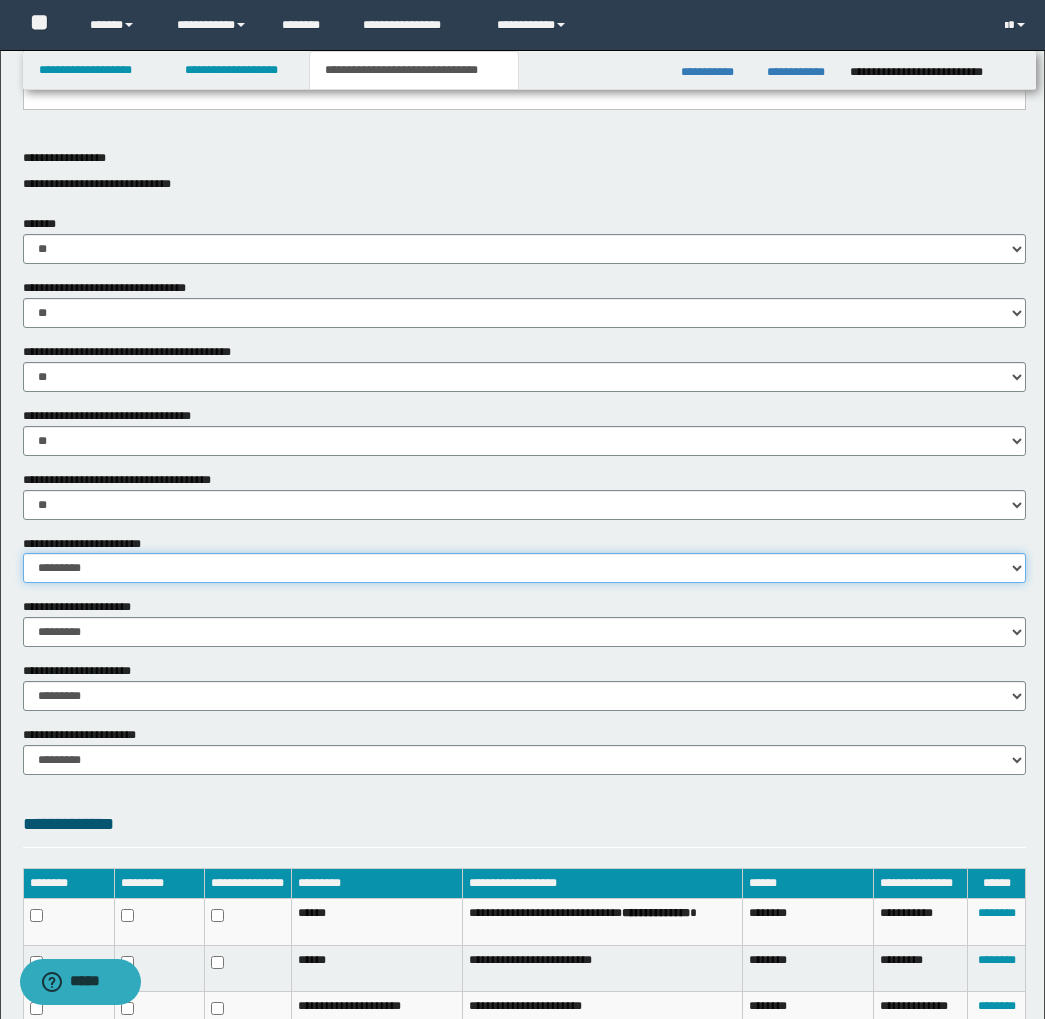 click on "*********
**
**" at bounding box center (524, 568) 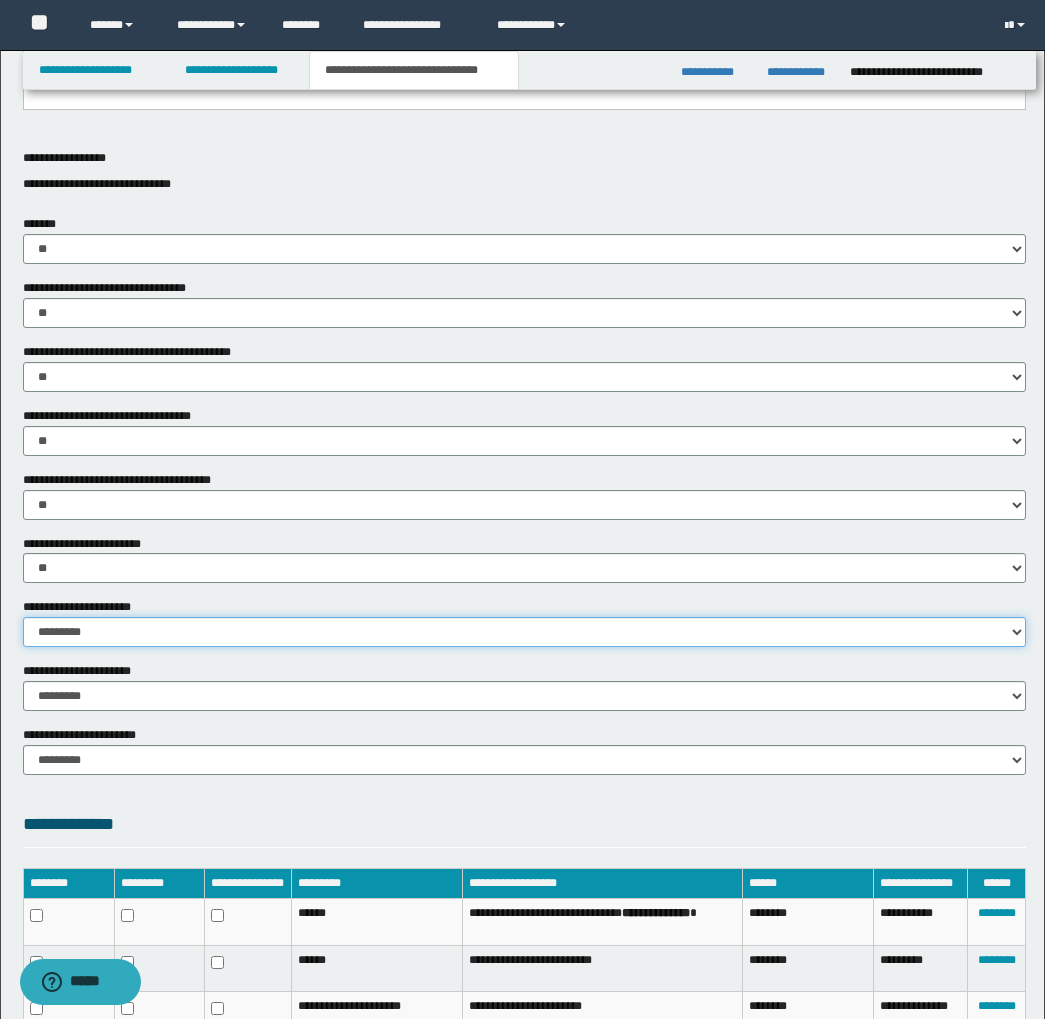click on "*********
**
**" at bounding box center (524, 632) 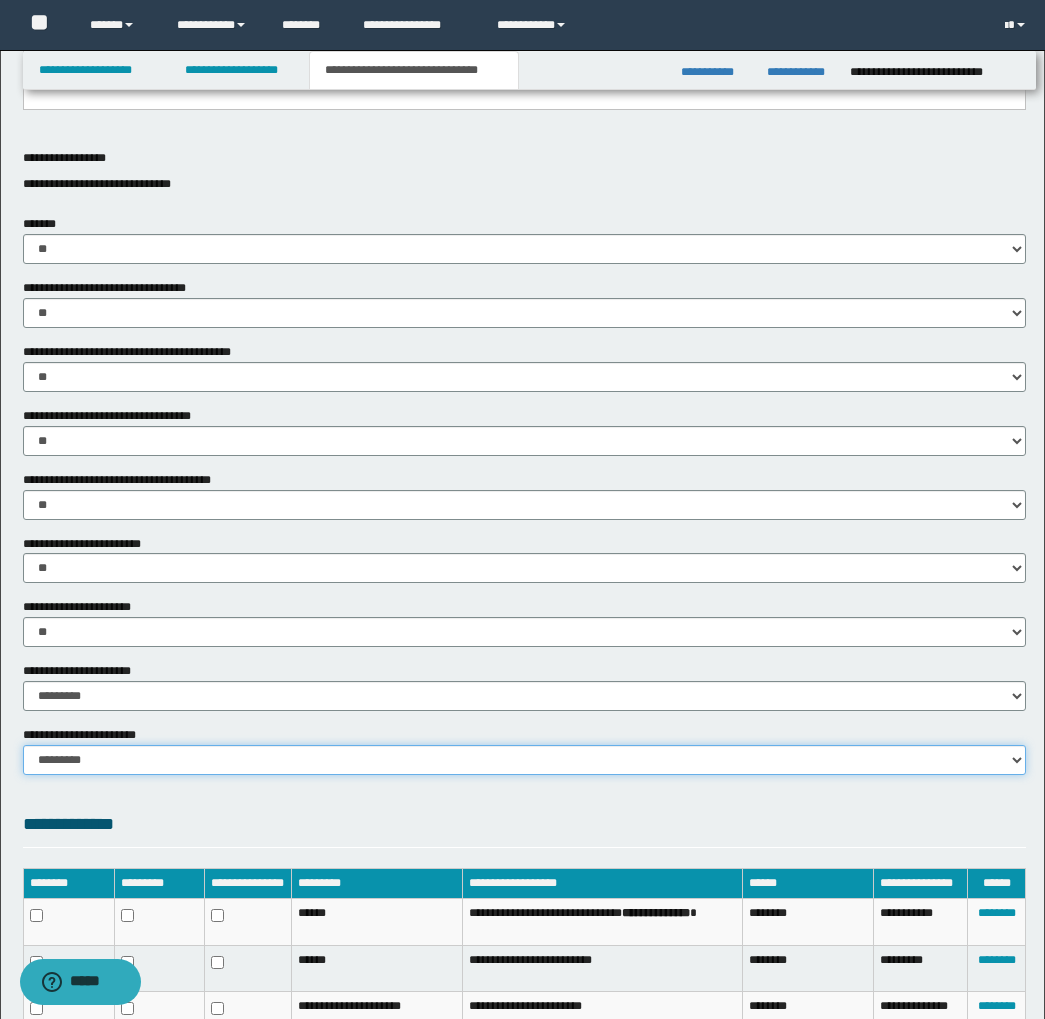 click on "*********
*********
*********" at bounding box center (524, 760) 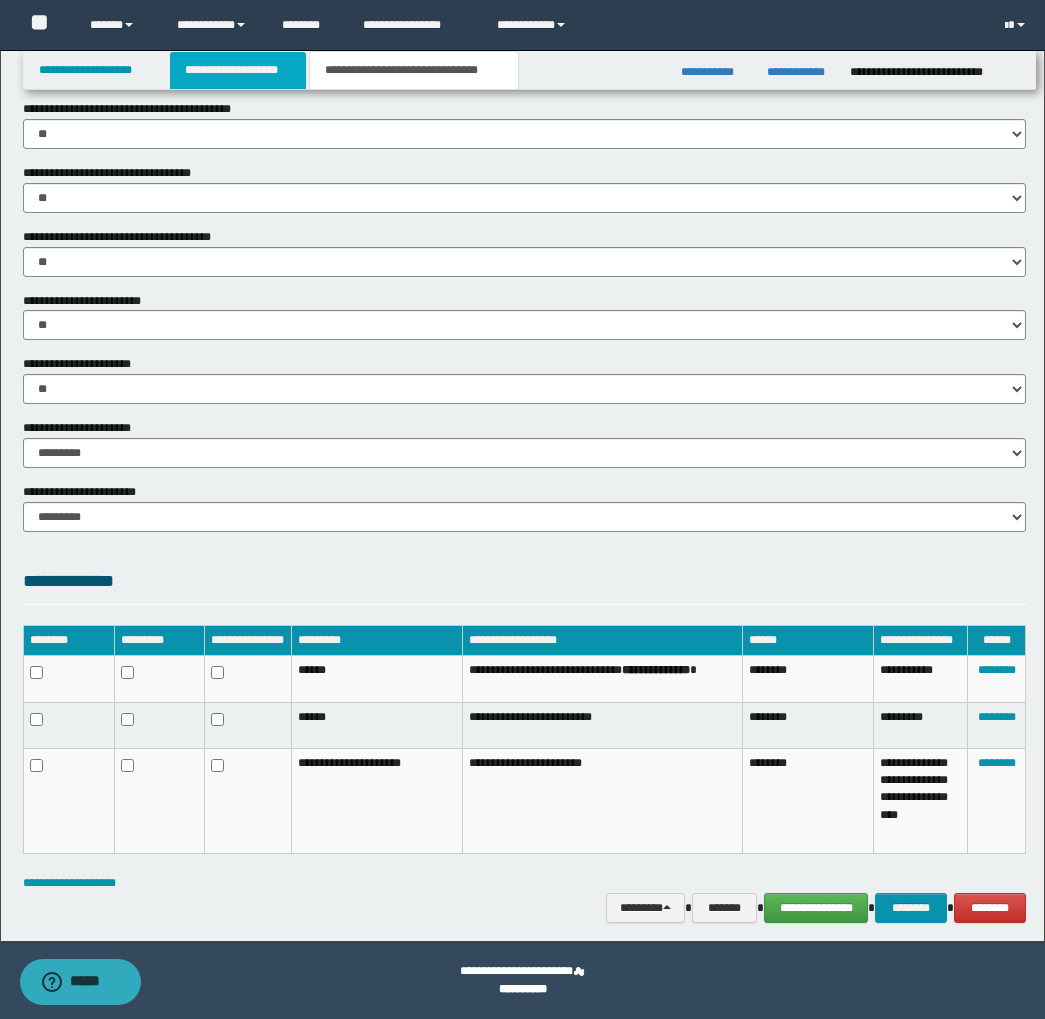 click on "**********" at bounding box center [238, 70] 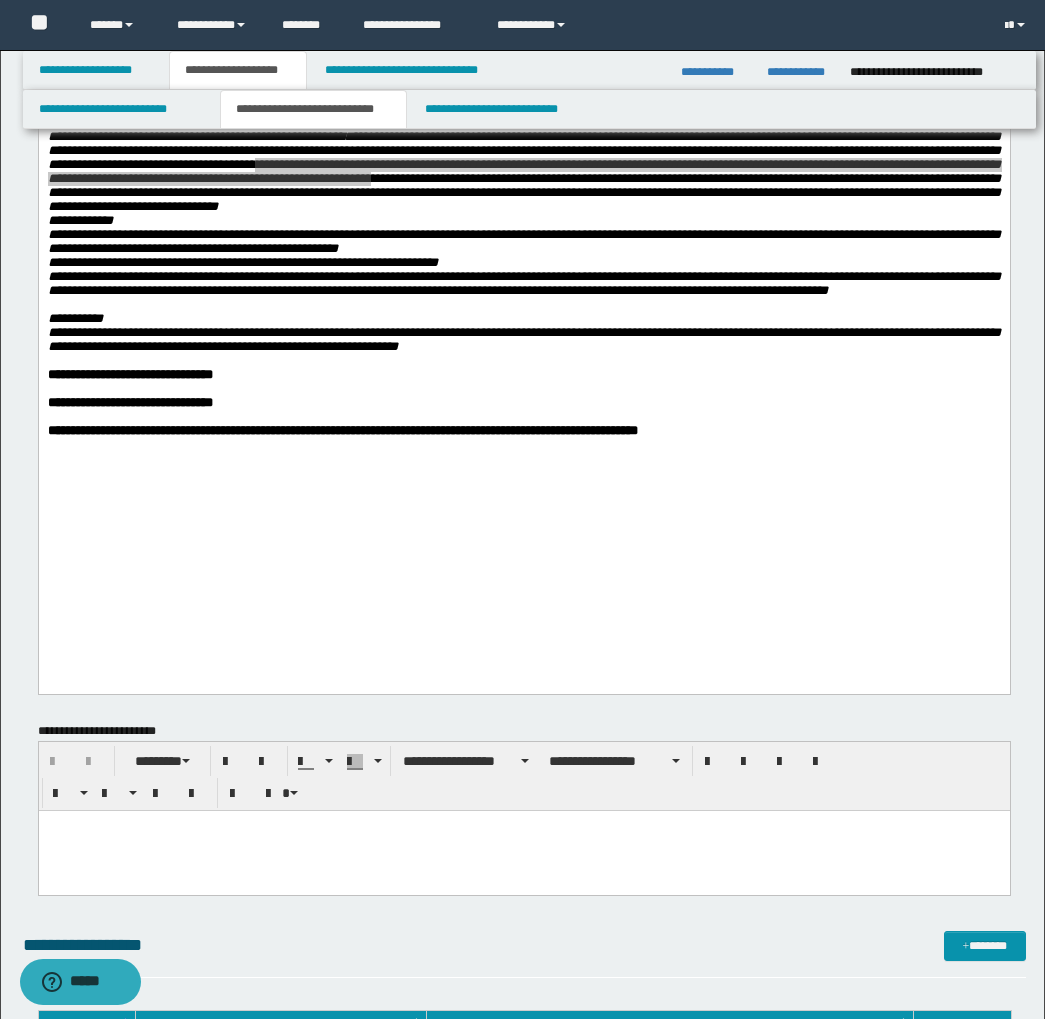 scroll, scrollTop: 965, scrollLeft: 0, axis: vertical 